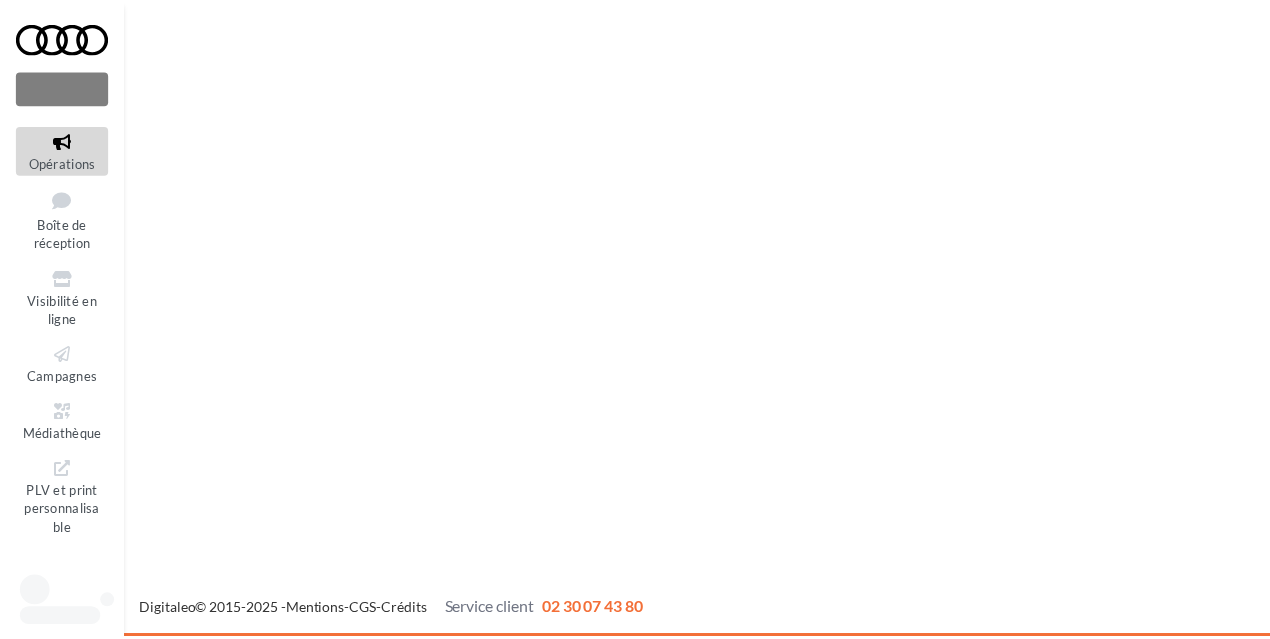 scroll, scrollTop: 0, scrollLeft: 0, axis: both 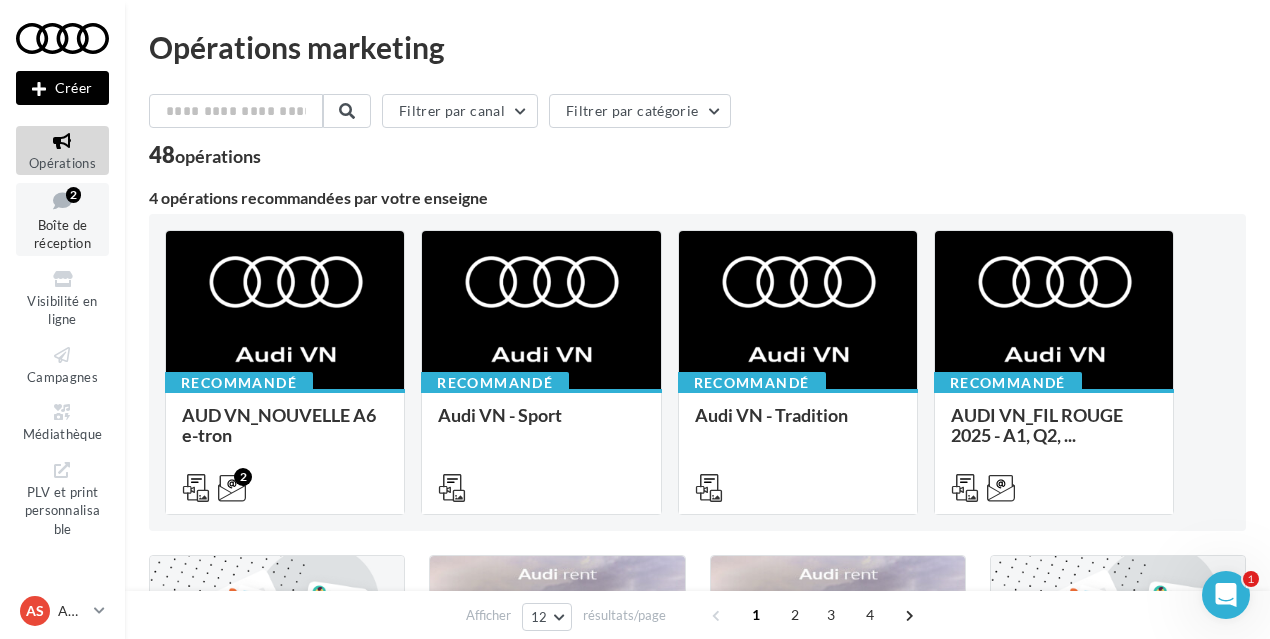 click at bounding box center (62, 200) 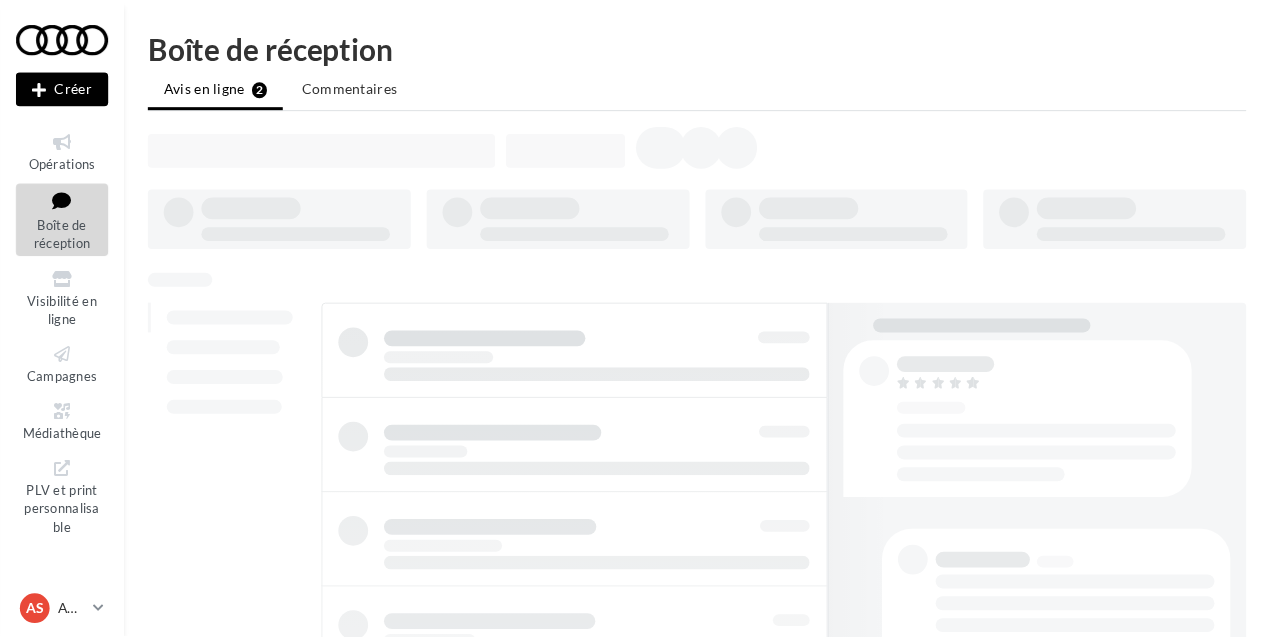 scroll, scrollTop: 0, scrollLeft: 0, axis: both 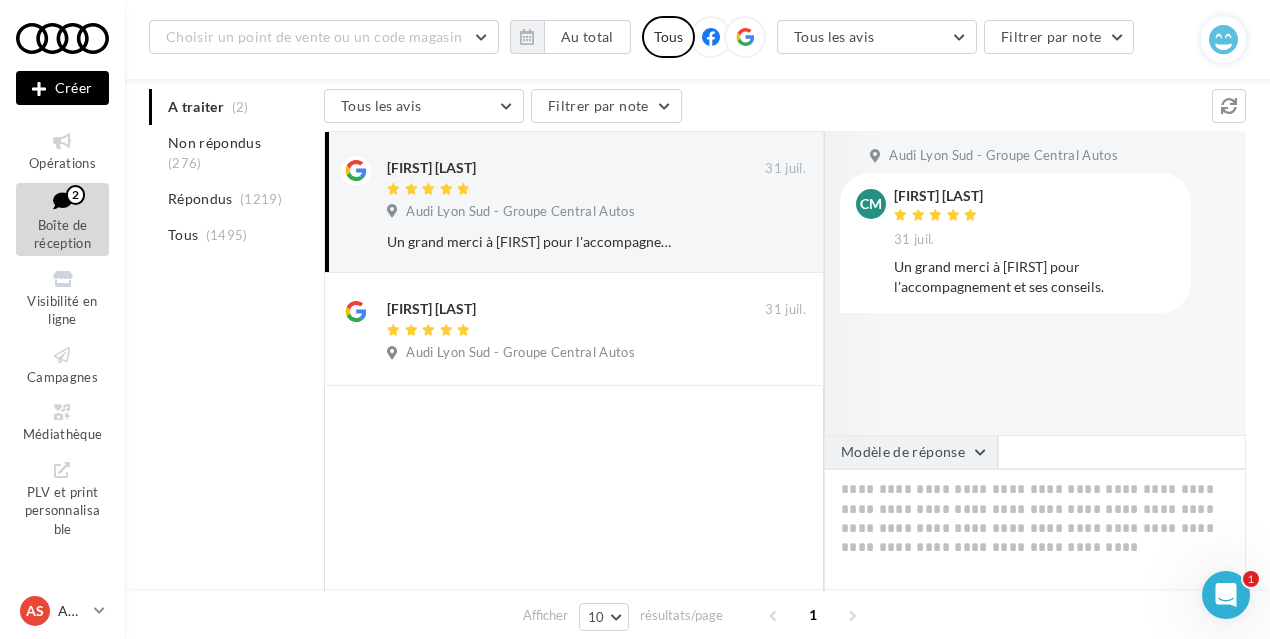 click on "Modèle de réponse" at bounding box center [911, 452] 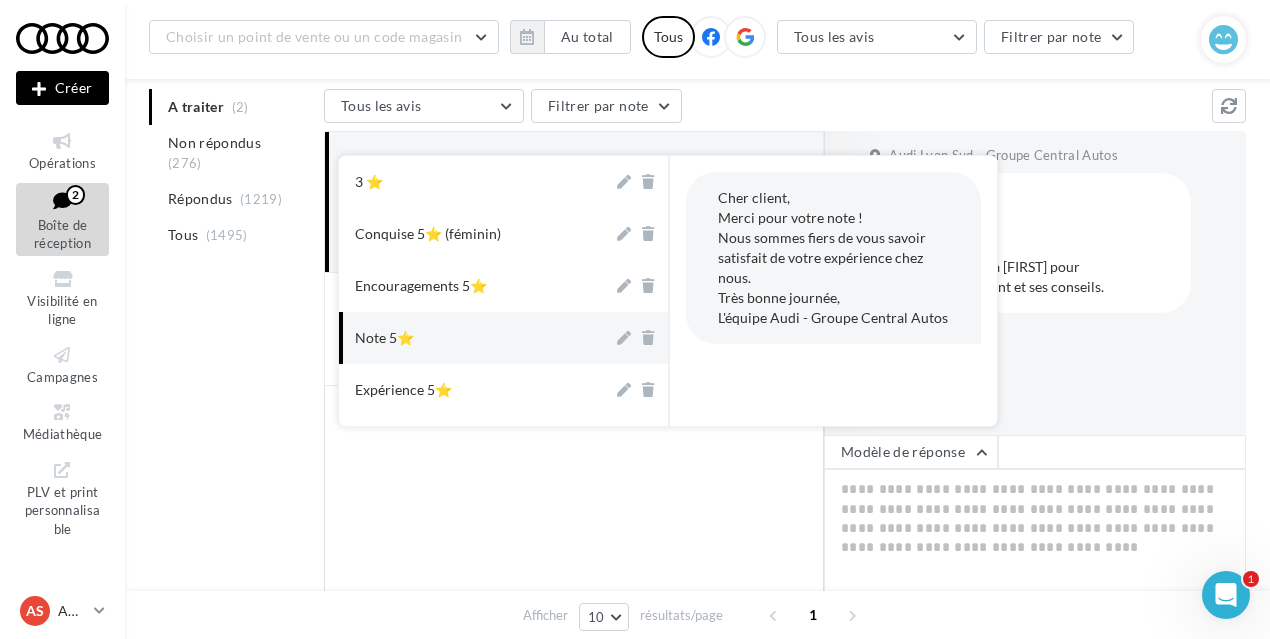 click on "Note 5⭐" at bounding box center (384, 338) 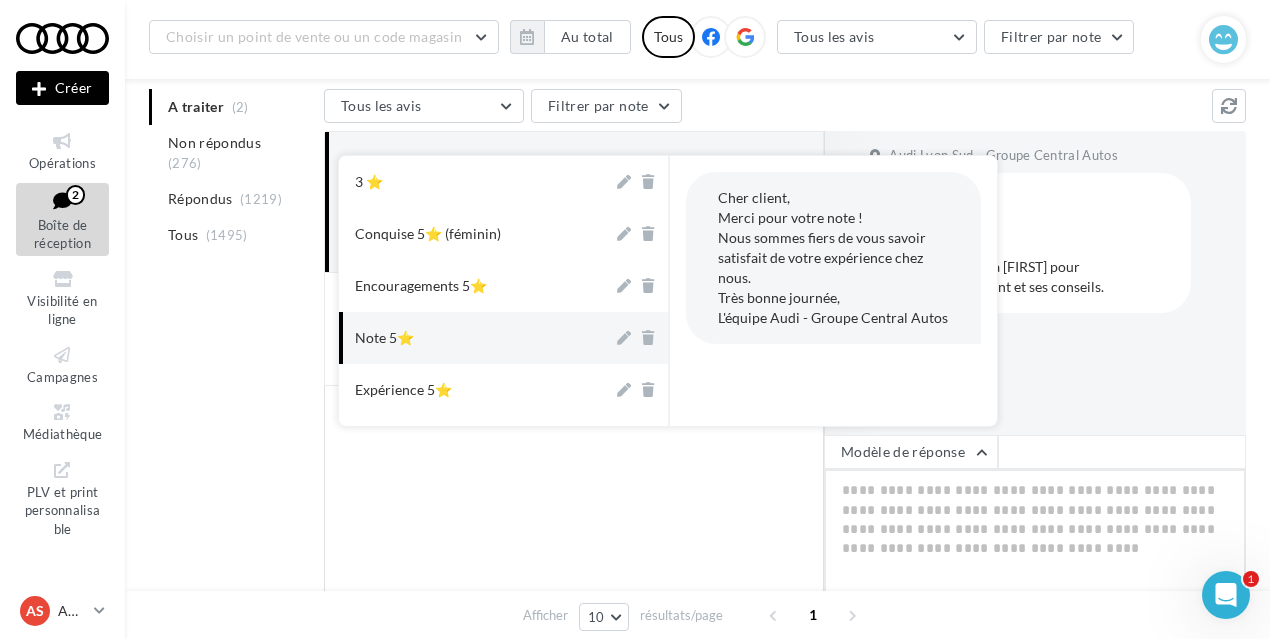 type on "[REDACTED]
[REDACTED]
[REDACTED]
[REDACTED]
[REDACTED]" 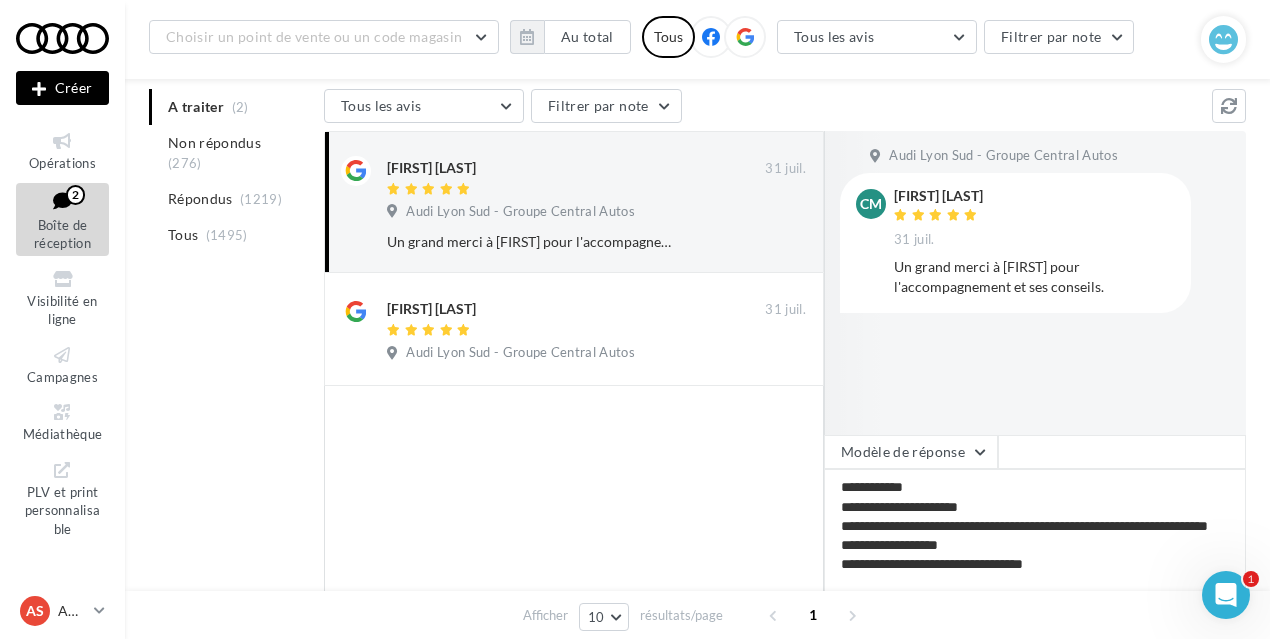 click on "Audi Lyon Sud - Groupe Central Autos" at bounding box center [1003, 156] 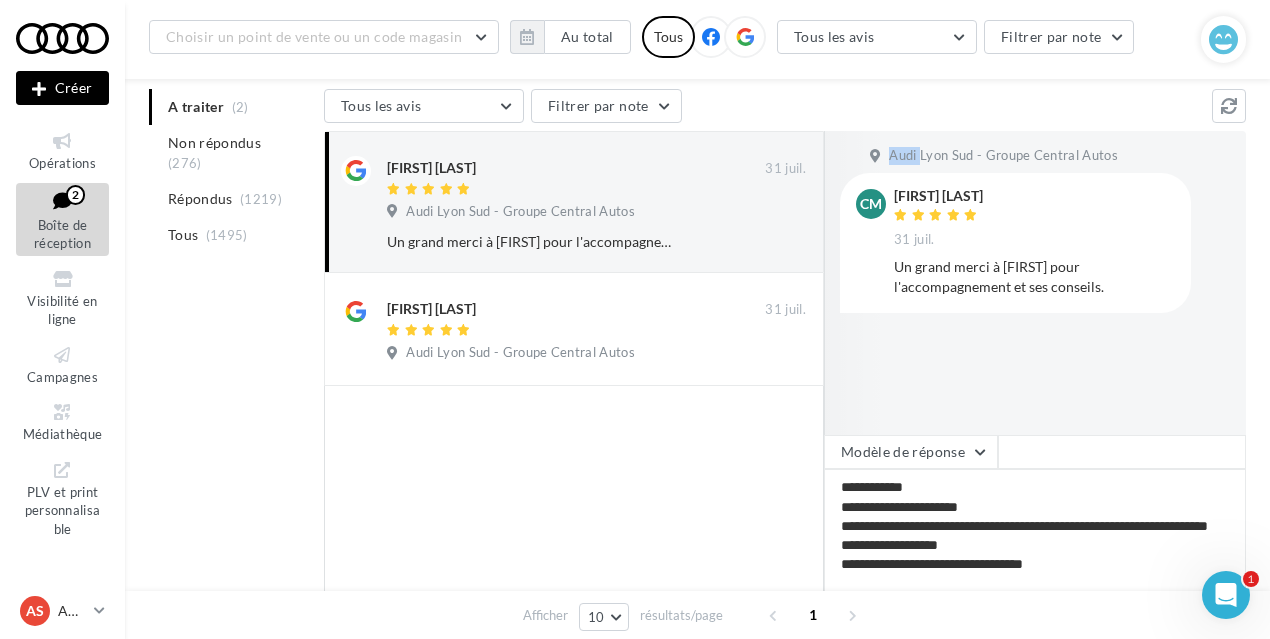 click on "Audi Lyon Sud - Groupe Central Autos" at bounding box center (1003, 156) 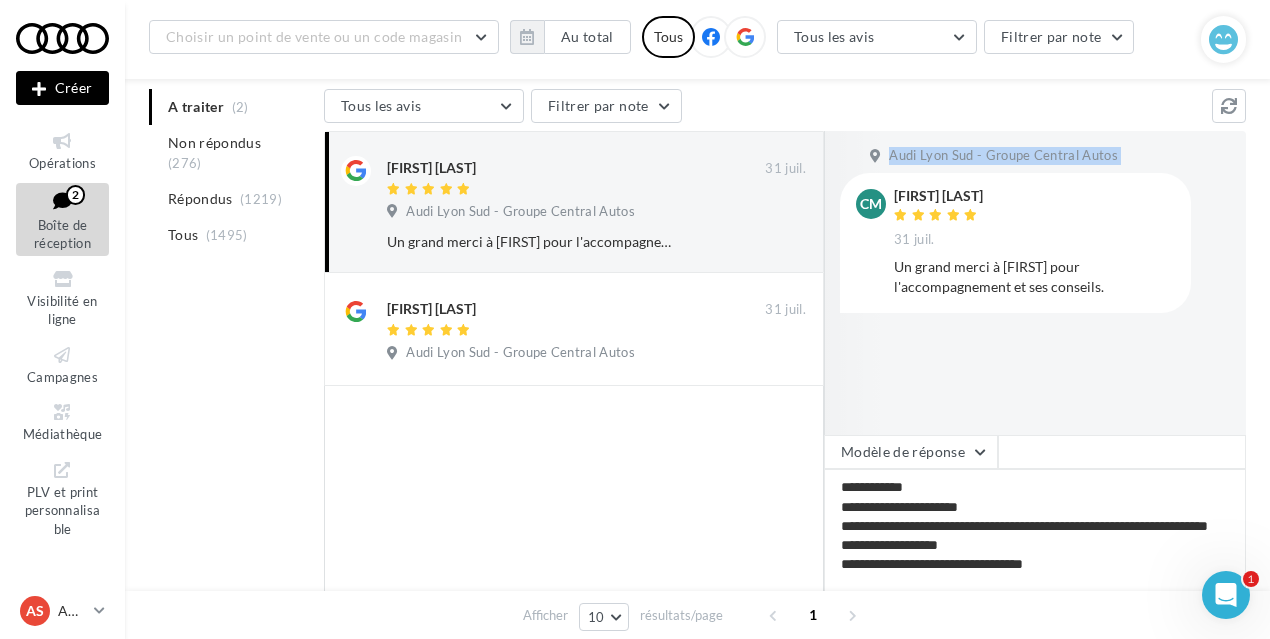 click on "Audi Lyon Sud - Groupe Central Autos" at bounding box center (1003, 156) 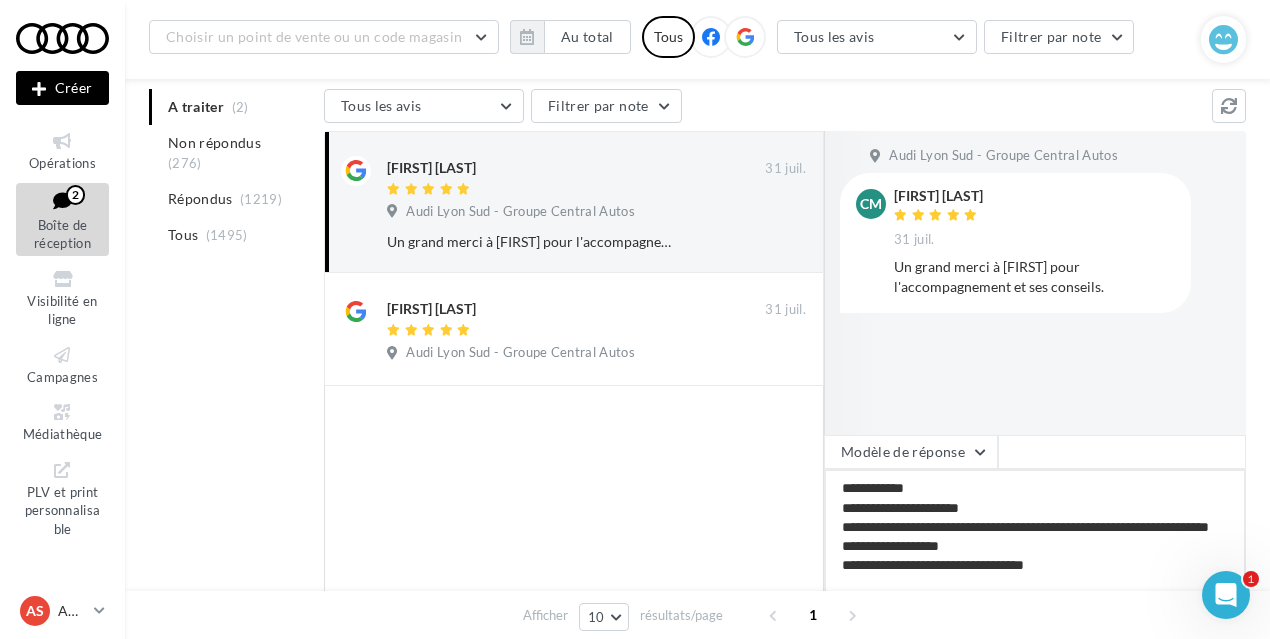 click on "[REDACTED]
[REDACTED]
[REDACTED]
[REDACTED]
[REDACTED]" at bounding box center (1035, 531) 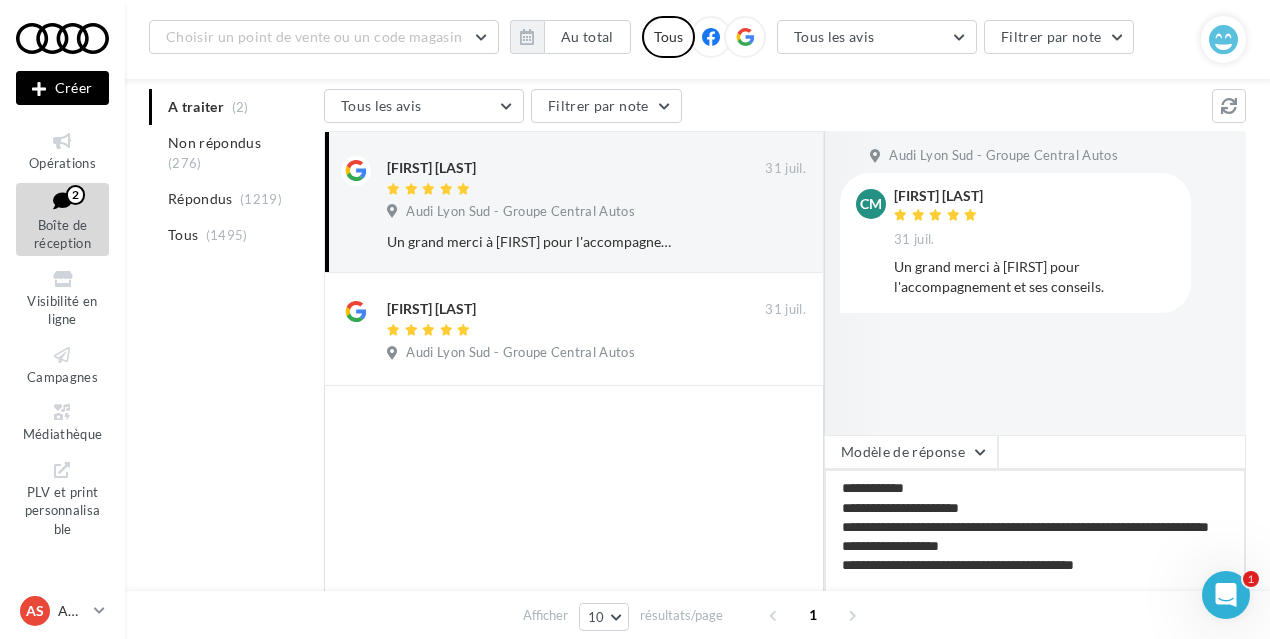 type on "[REDACTED]
[REDACTED]
[REDACTED]
[REDACTED]
[REDACTED]" 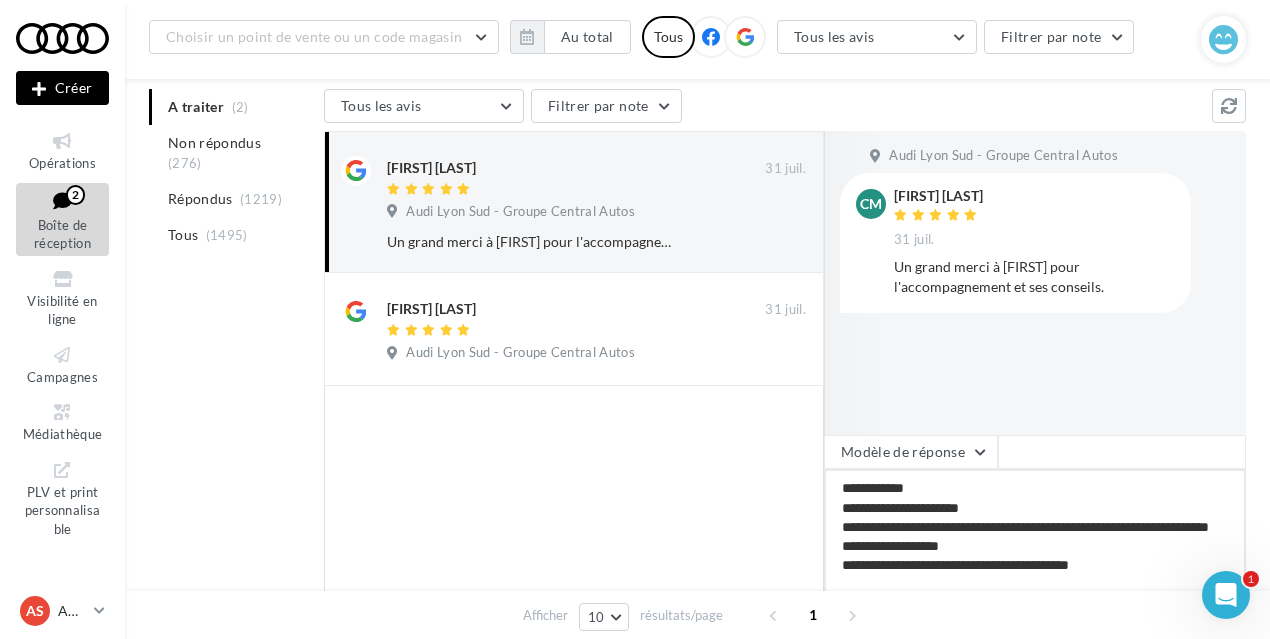 scroll, scrollTop: 11, scrollLeft: 0, axis: vertical 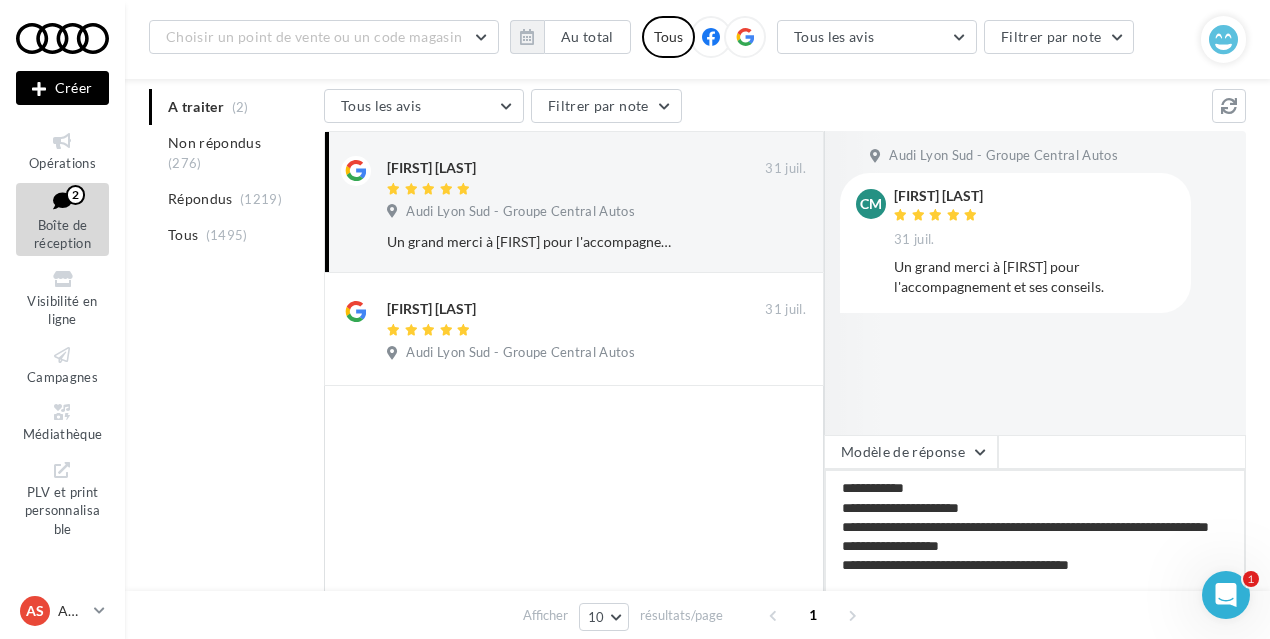 type on "[REDACTED]
[REDACTED]
[REDACTED]
[REDACTED]
[REDACTED]" 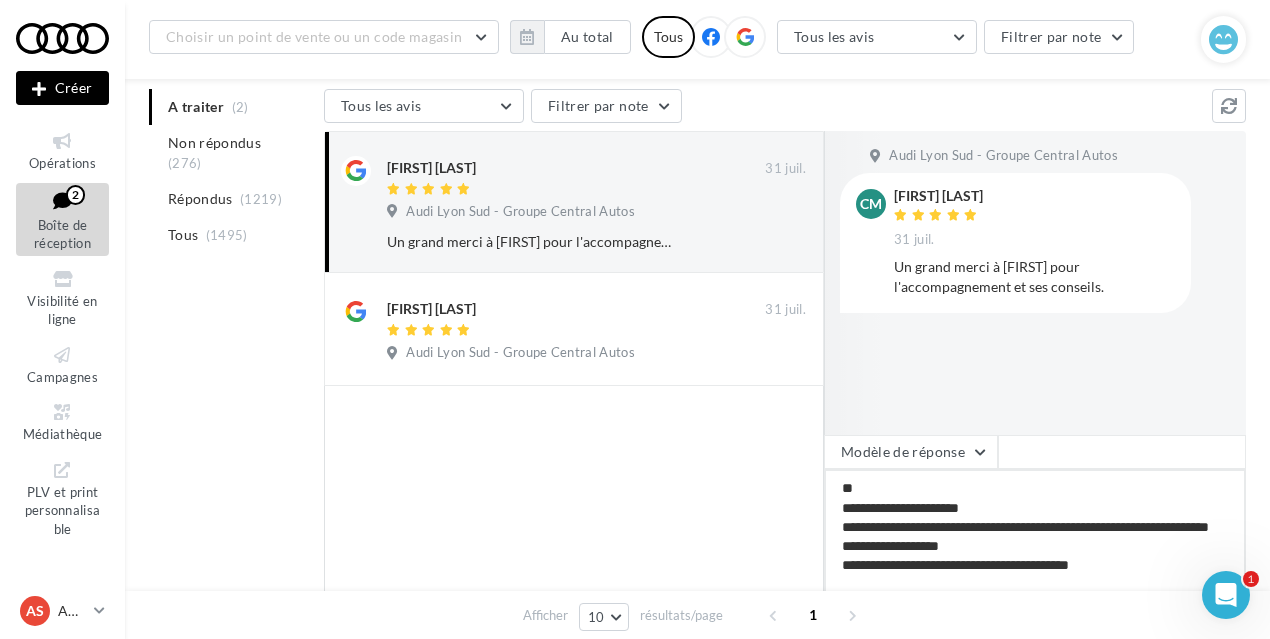 type on "[REDACTED]
[REDACTED]
[REDACTED]
[REDACTED]
[REDACTED]" 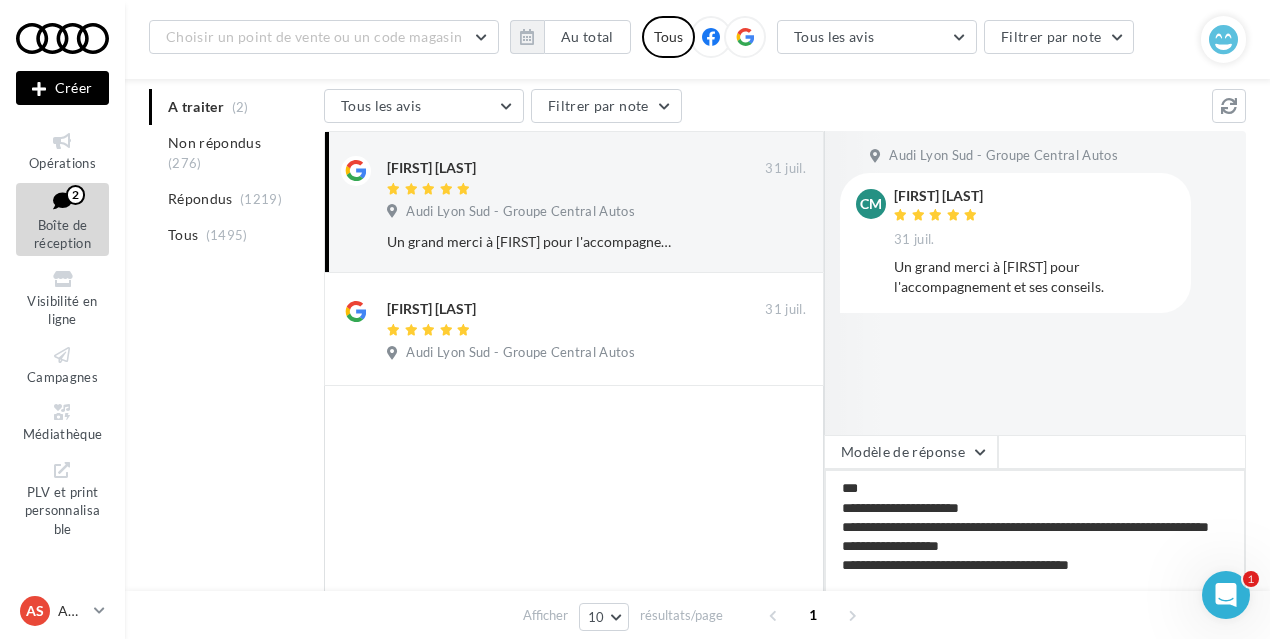 type on "[REDACTED]
[REDACTED]
[REDACTED]
[REDACTED]
[REDACTED]" 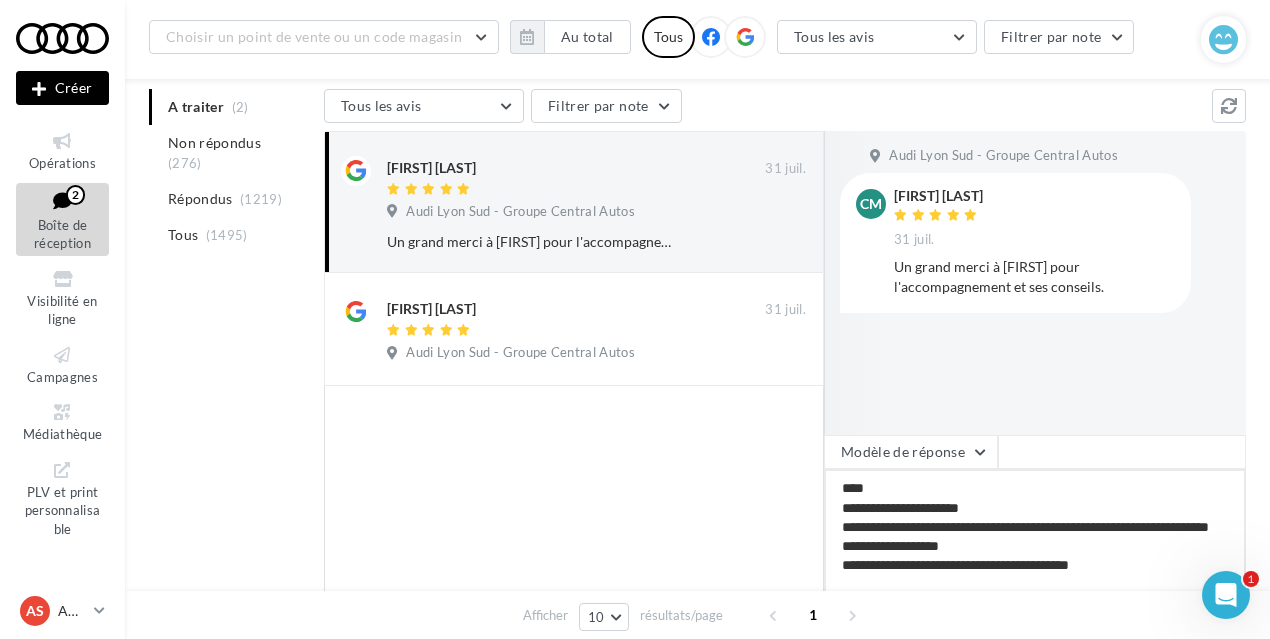 type on "[REDACTED]
[REDACTED]
[REDACTED]
[REDACTED]
[REDACTED]" 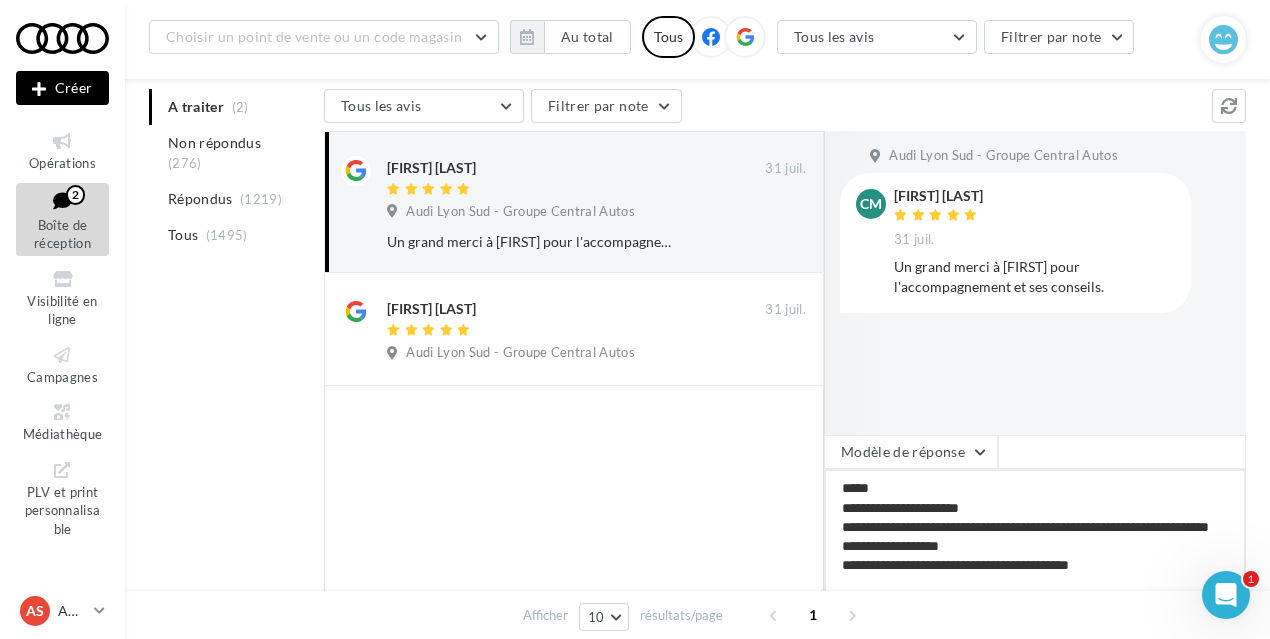 type on "[REDACTED]
[REDACTED]
[REDACTED]
[REDACTED]
[REDACTED]" 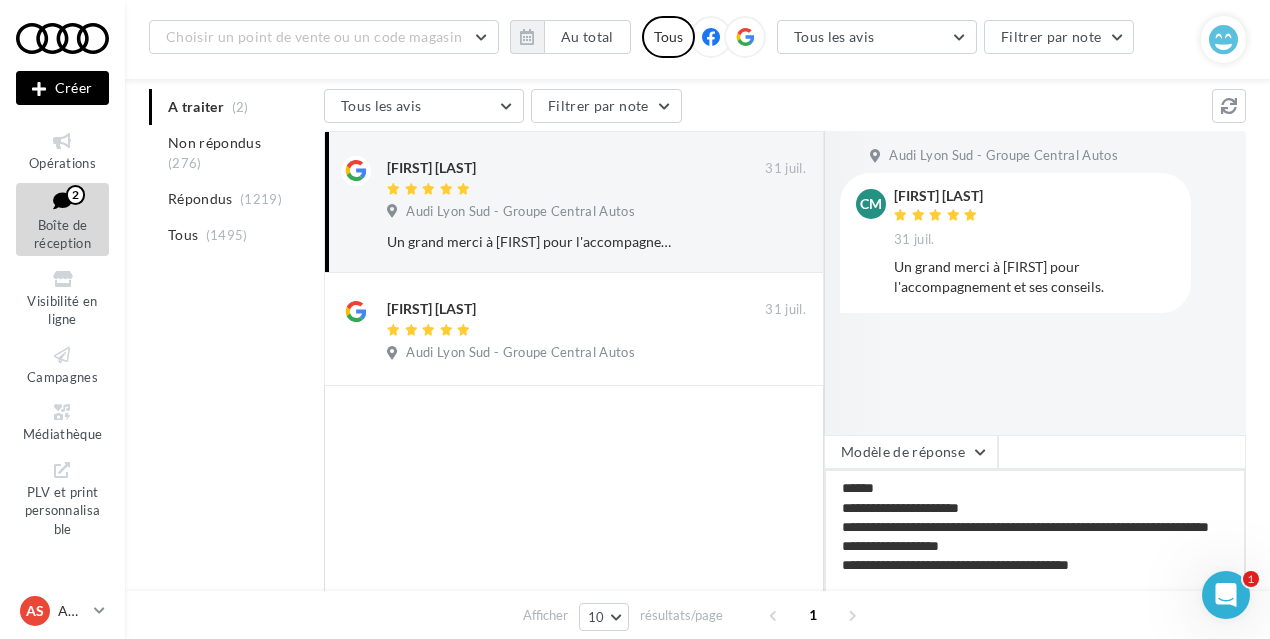 type on "[REDACTED]
[REDACTED]
[REDACTED]
[REDACTED]
[REDACTED]" 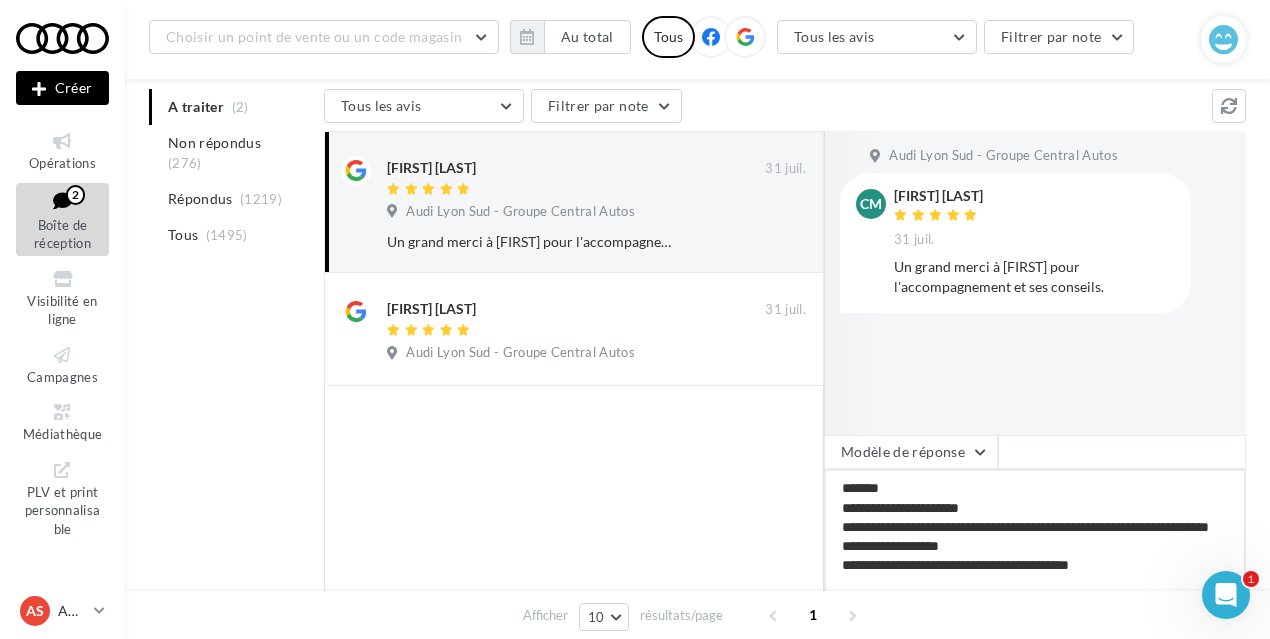 type on "[REDACTED]
[REDACTED]
[REDACTED]
[REDACTED]
[REDACTED]" 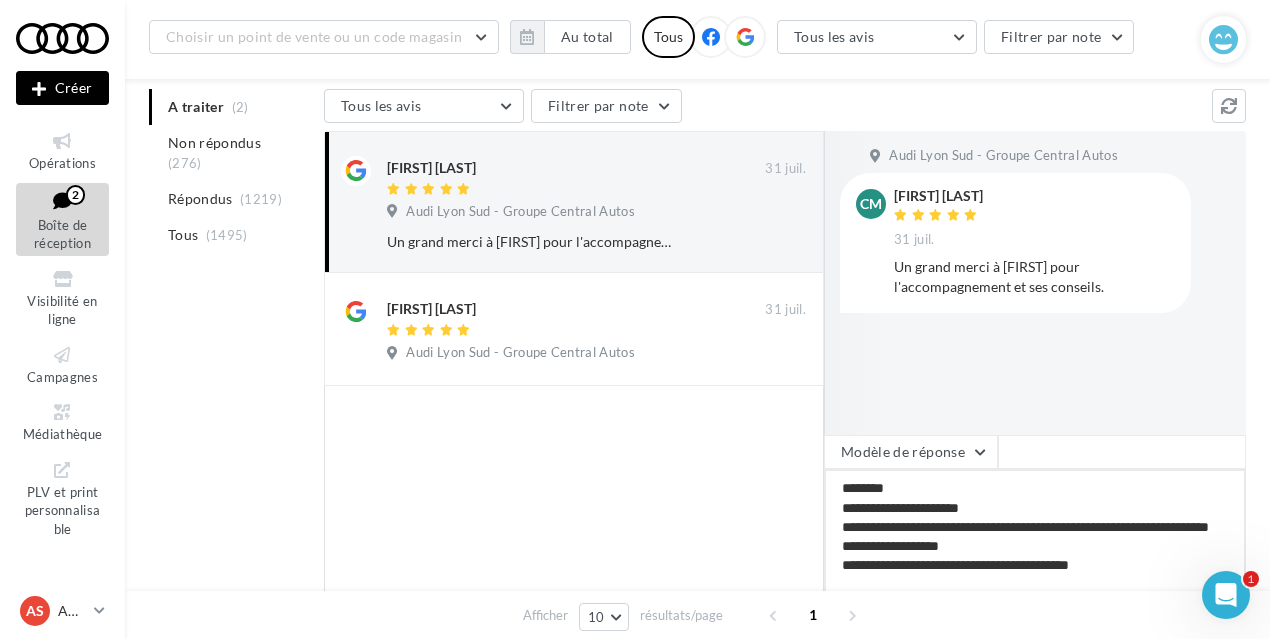 type on "[REDACTED]
[REDACTED]
[REDACTED]
[REDACTED]
[REDACTED]" 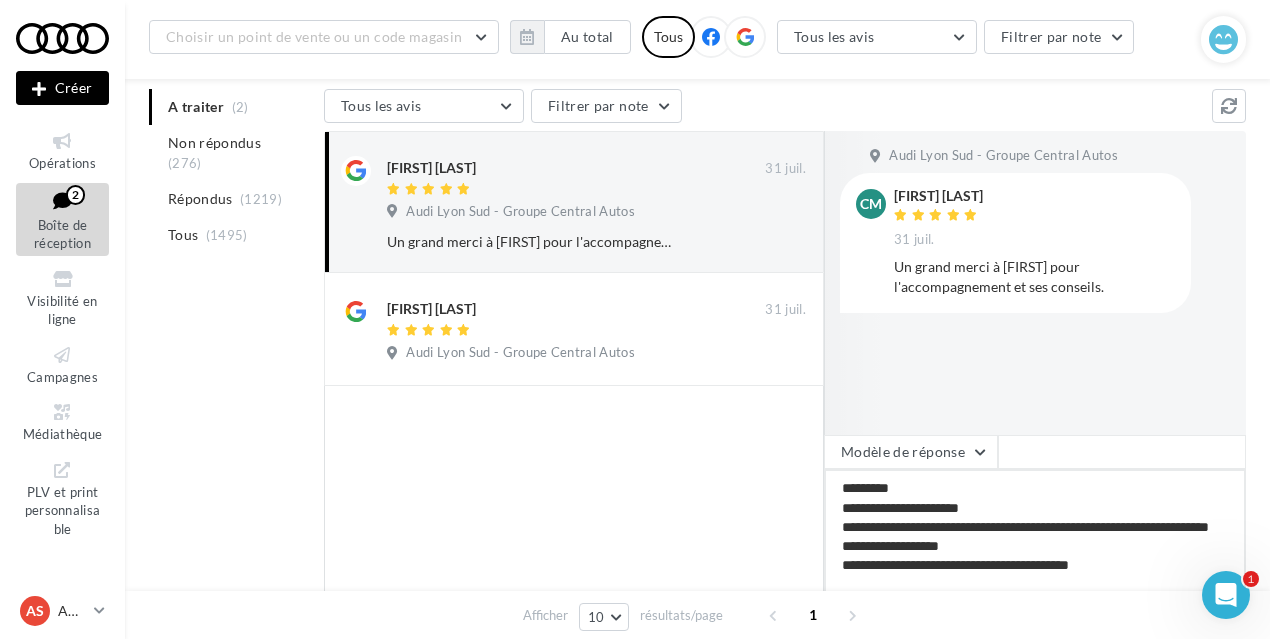 type on "[REDACTED]
[REDACTED]
[REDACTED]
[REDACTED]
[REDACTED]" 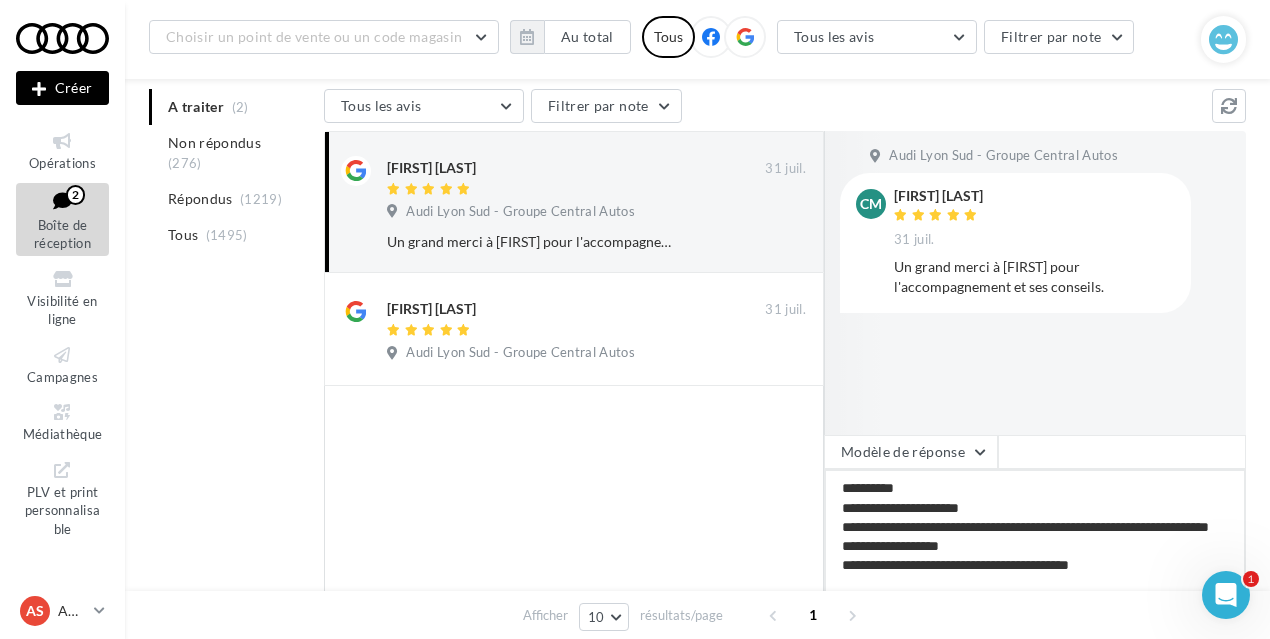 type on "[REDACTED]
[REDACTED]
[REDACTED]
[REDACTED]
[REDACTED]" 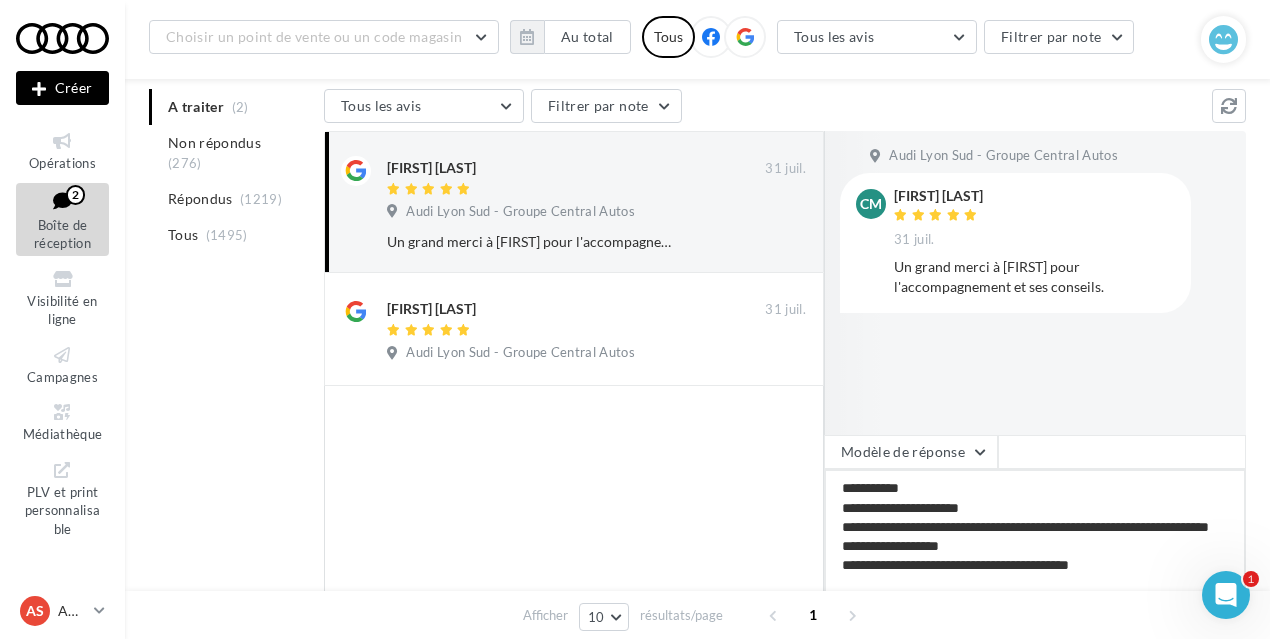 type on "[REDACTED]
[REDACTED]
[REDACTED]
[REDACTED]
[REDACTED]" 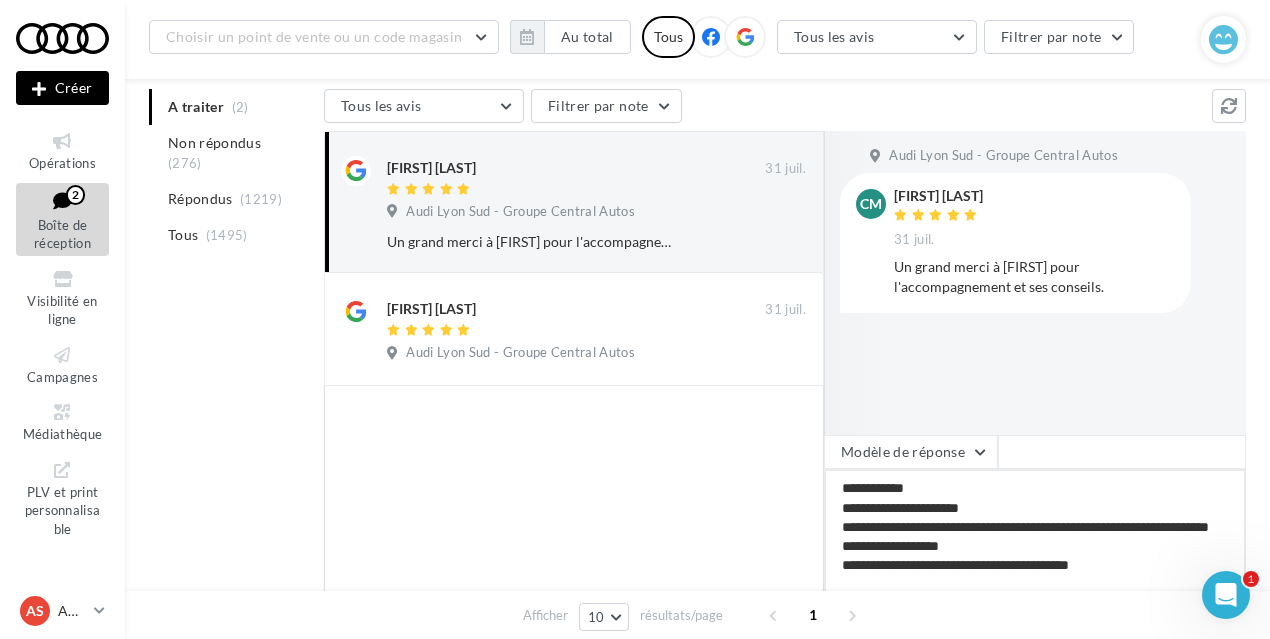 type on "[REDACTED]
[REDACTED]
[REDACTED]
[REDACTED]
[REDACTED]" 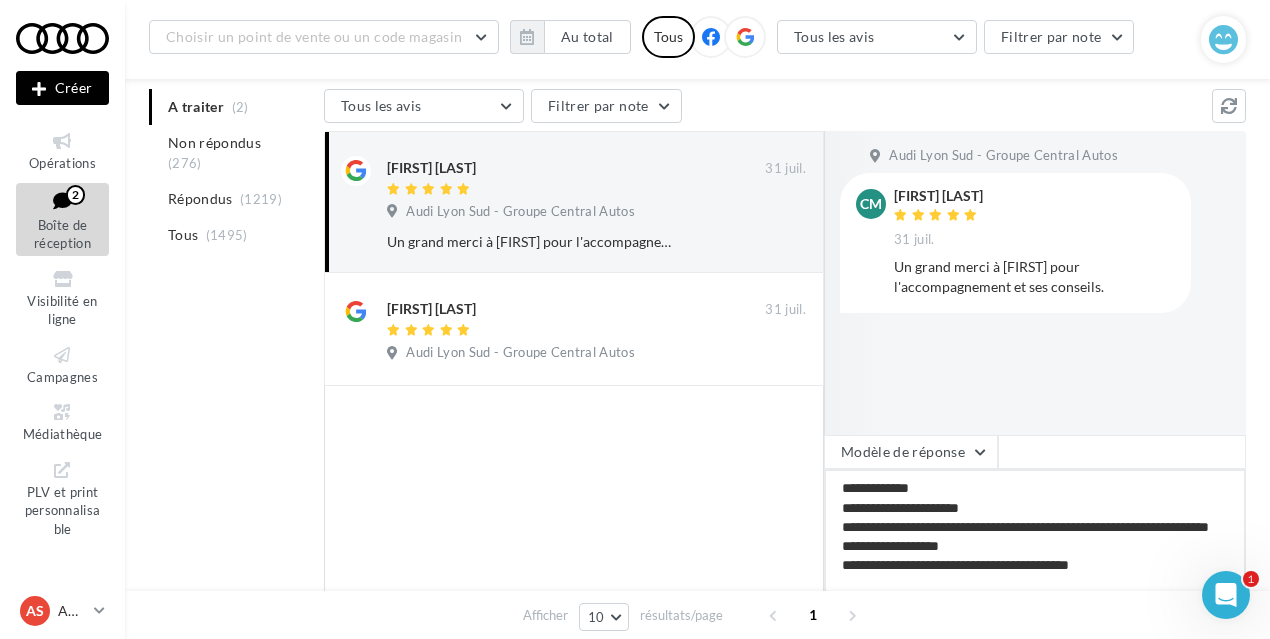 type on "[REDACTED]
[REDACTED]
[REDACTED]
[REDACTED]
[REDACTED]" 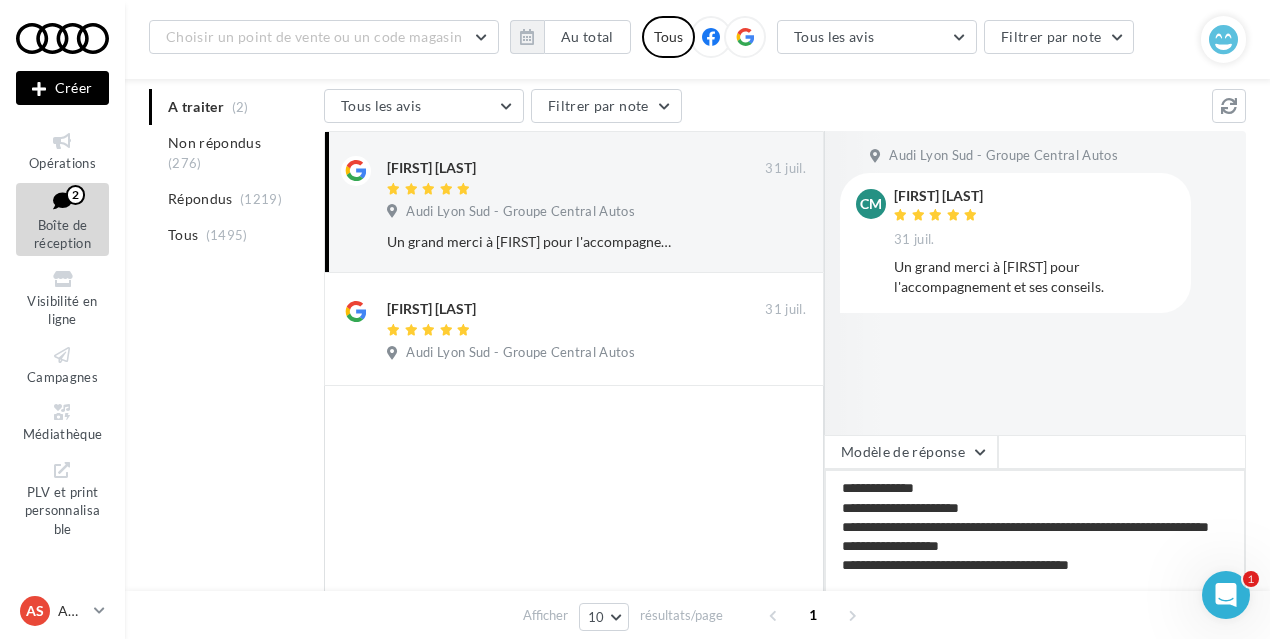 type on "[REDACTED]
[REDACTED]
[REDACTED]
[REDACTED]
[REDACTED]" 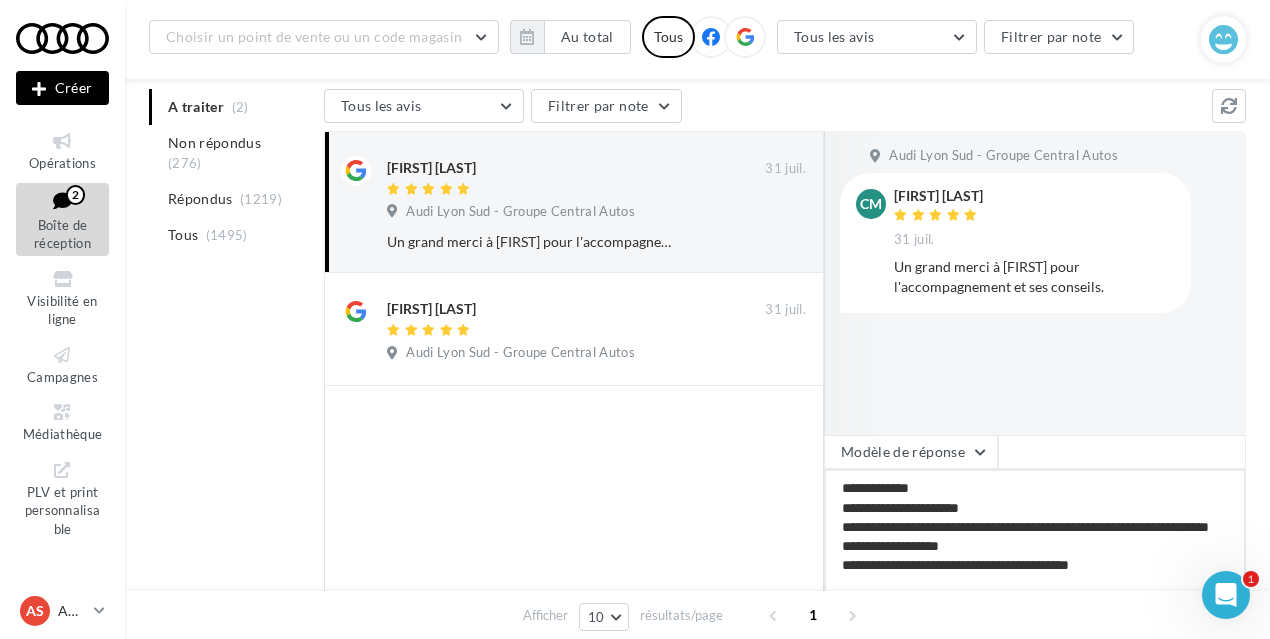 type on "[REDACTED]
[REDACTED]
[REDACTED]
[REDACTED]
[REDACTED]" 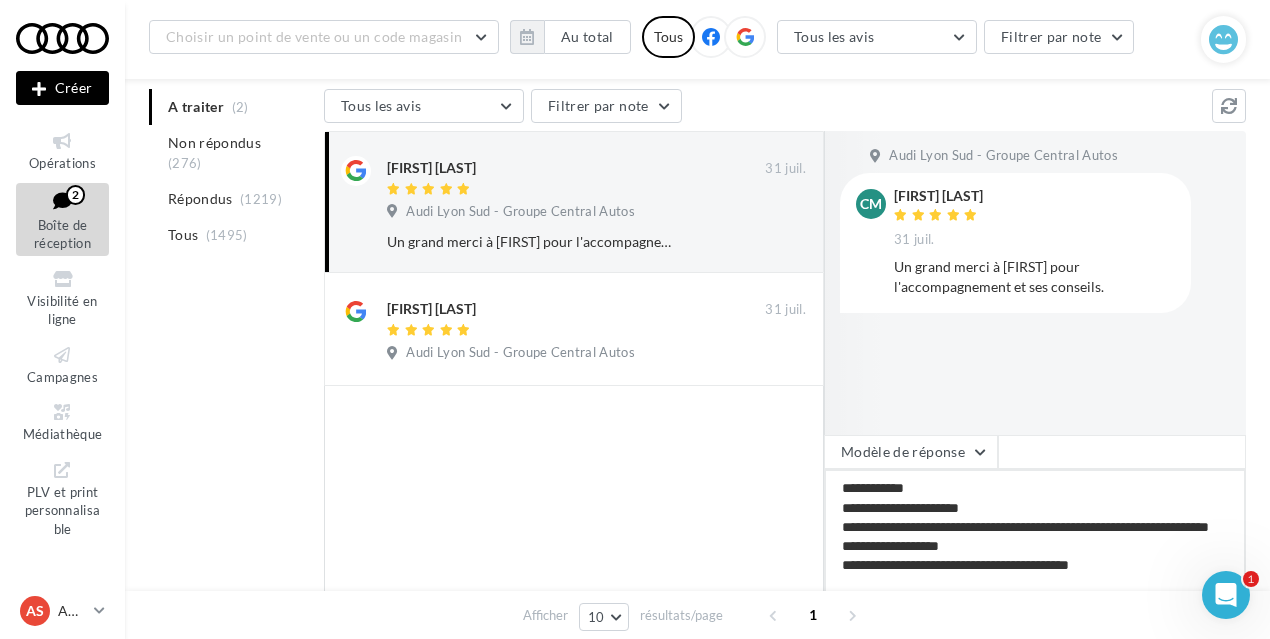 type on "[REDACTED]
[REDACTED]
[REDACTED]
[REDACTED]
[REDACTED]" 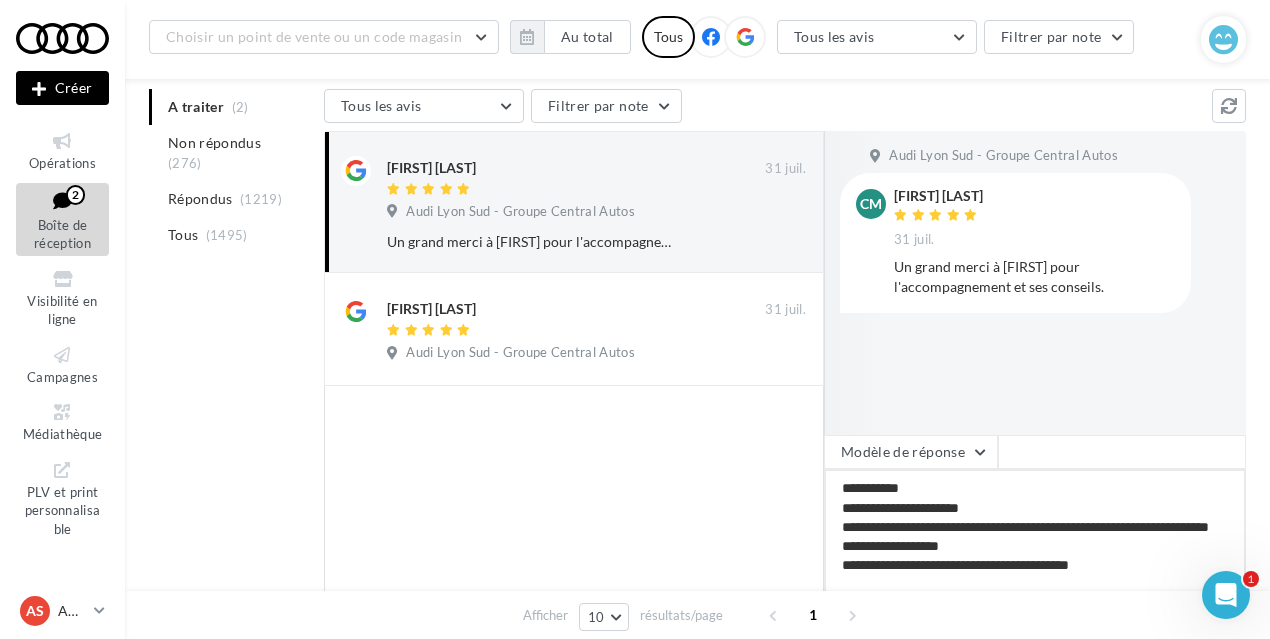 type on "[REDACTED]
[REDACTED]
[REDACTED]
[REDACTED]
[REDACTED]" 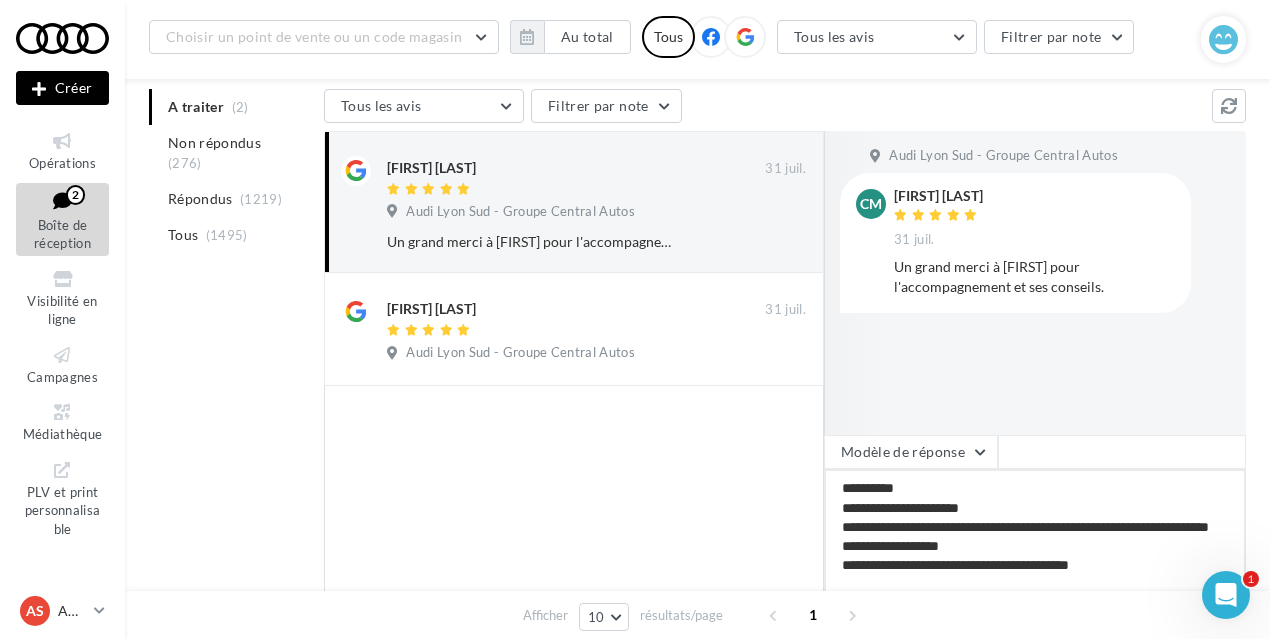 type on "[REDACTED]
[REDACTED]
[REDACTED]
[REDACTED]
[REDACTED]" 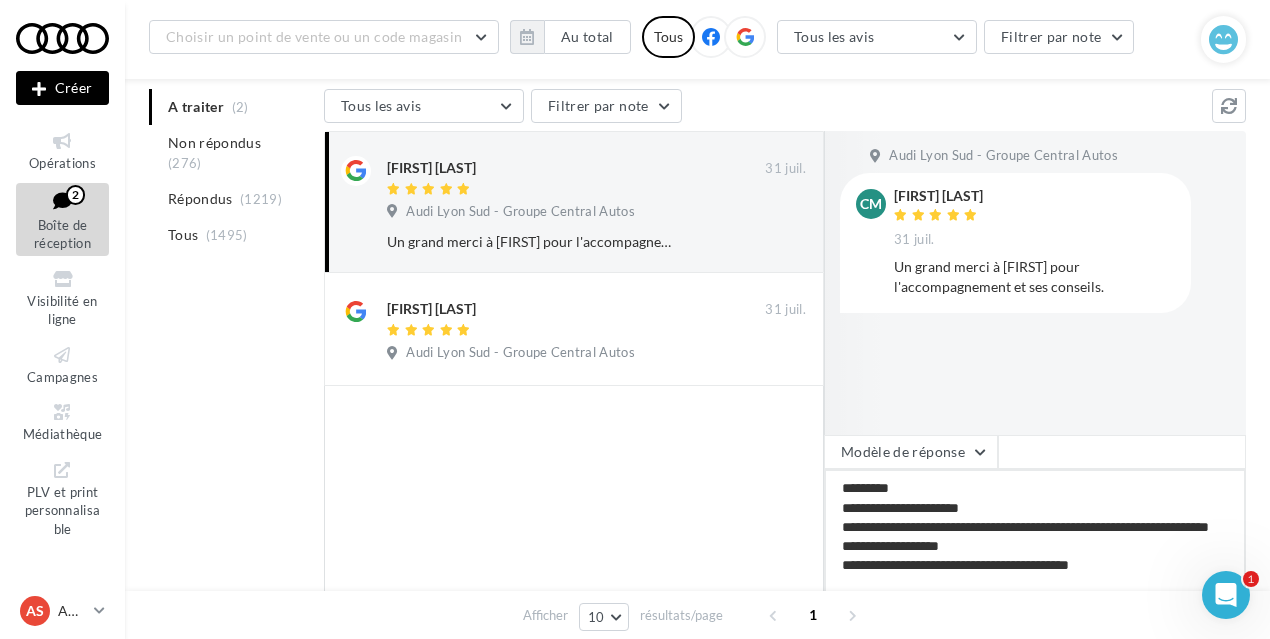 type on "[REDACTED]
[REDACTED]
[REDACTED]
[REDACTED]
[REDACTED]" 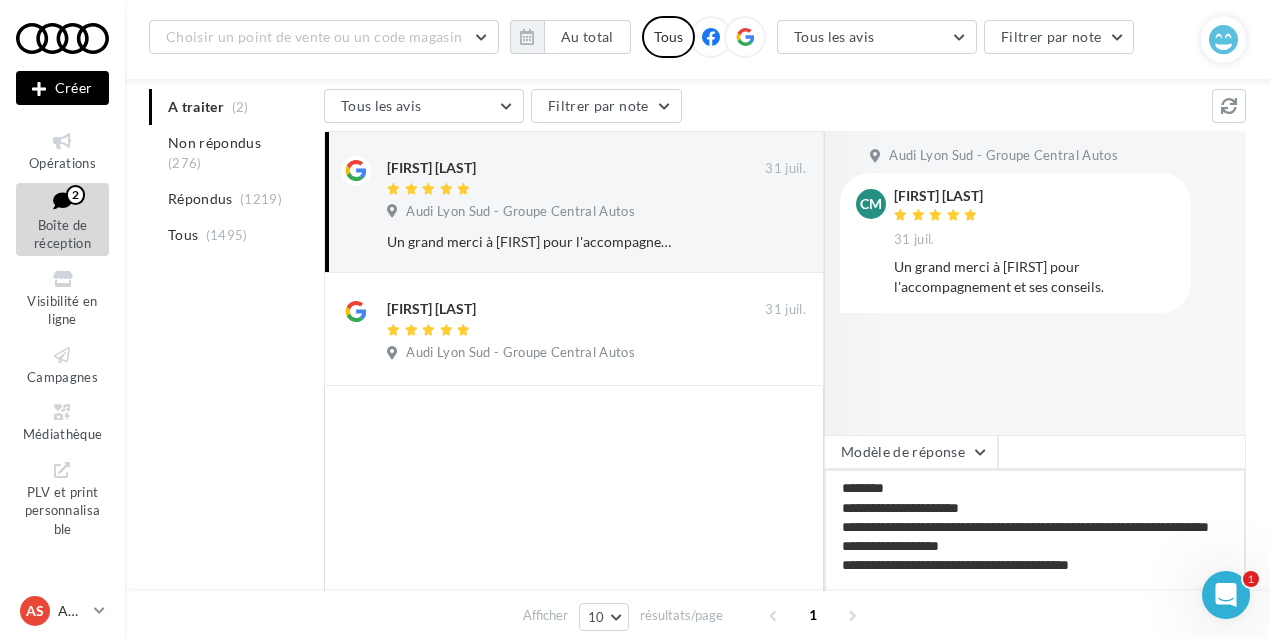 type on "[REDACTED]
[REDACTED]
[REDACTED]
[REDACTED]
[REDACTED]" 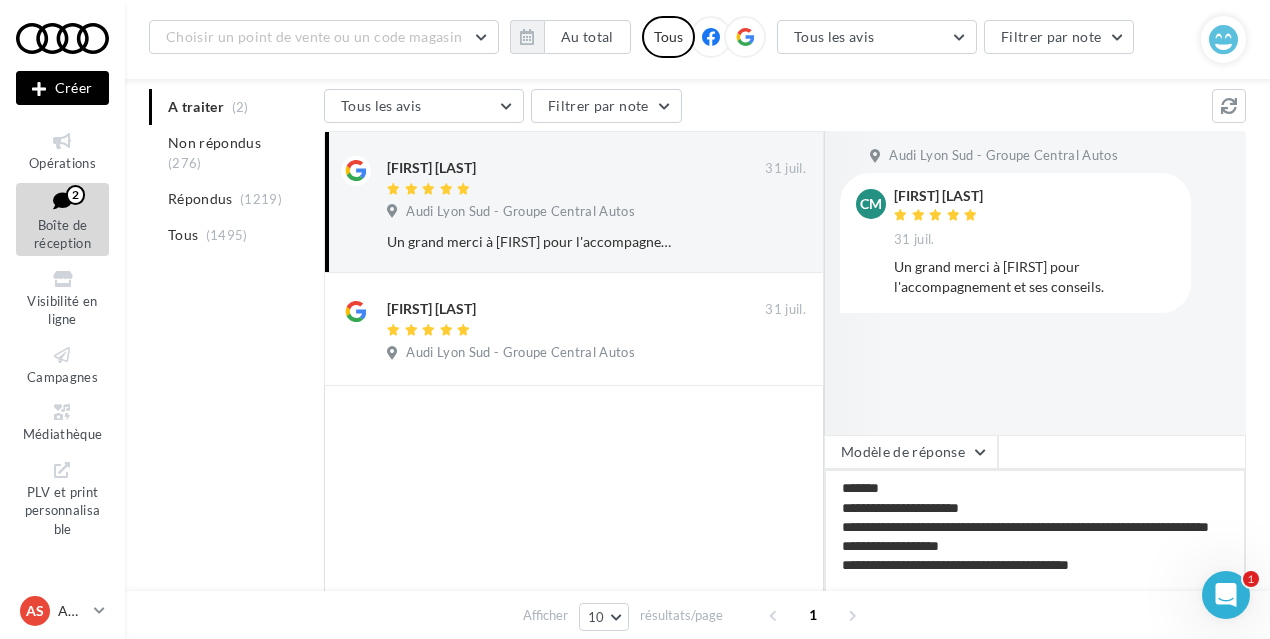 type on "[REDACTED]
[REDACTED]
[REDACTED]
[REDACTED]
[REDACTED]" 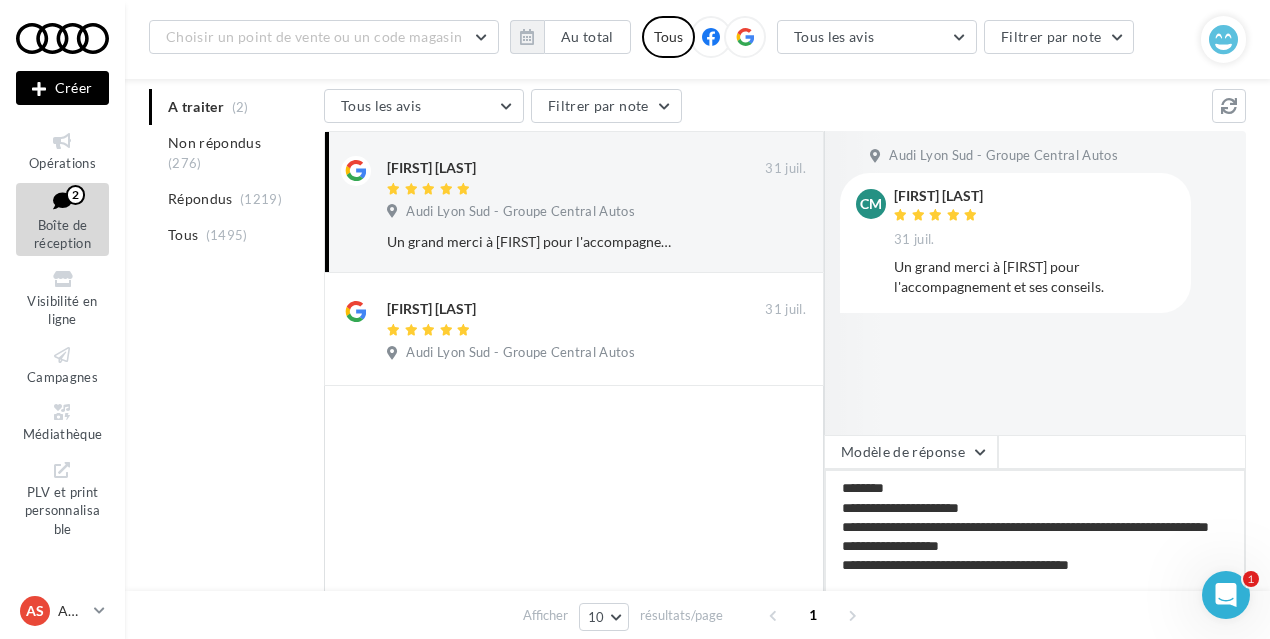 type on "[REDACTED]
[REDACTED]
[REDACTED]
[REDACTED]
[REDACTED]" 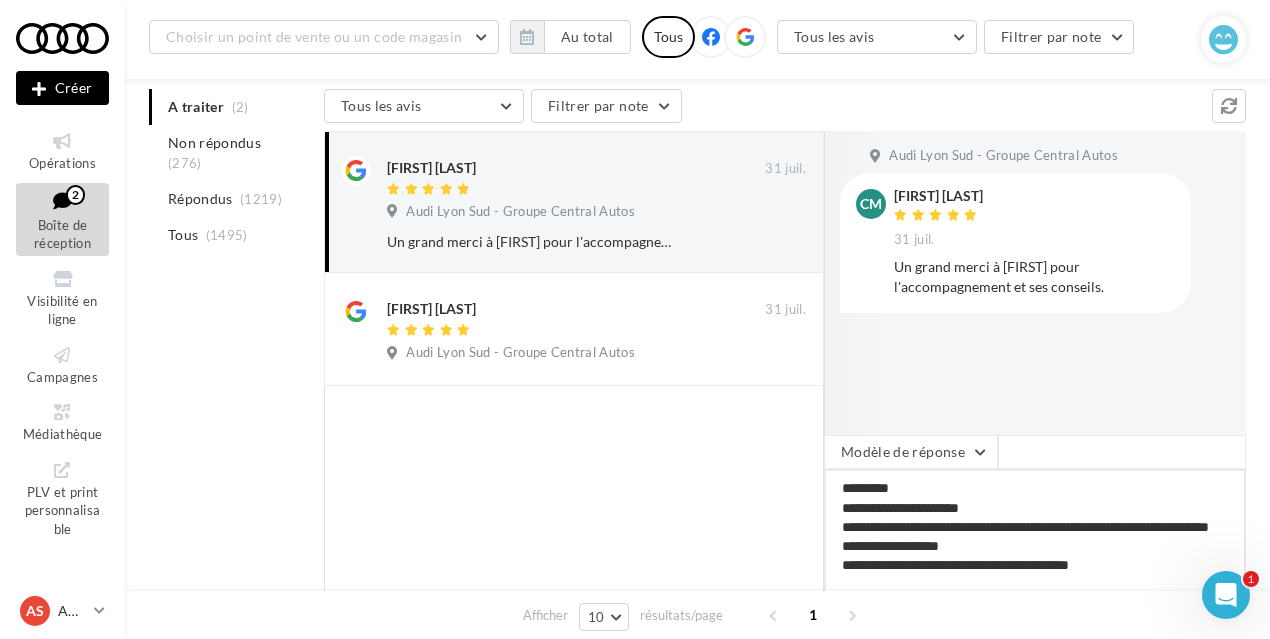 type on "[REDACTED]
[REDACTED]
[REDACTED]
[REDACTED]
[REDACTED]" 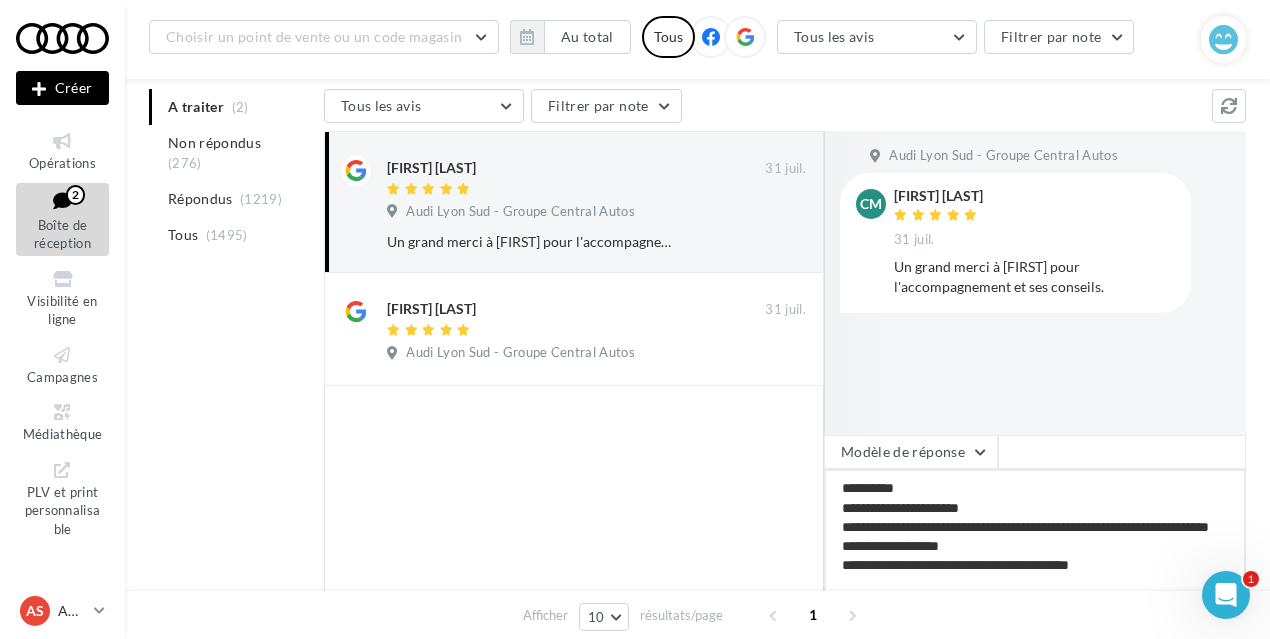 type on "[REDACTED]
[REDACTED]
[REDACTED]
[REDACTED]
[REDACTED]" 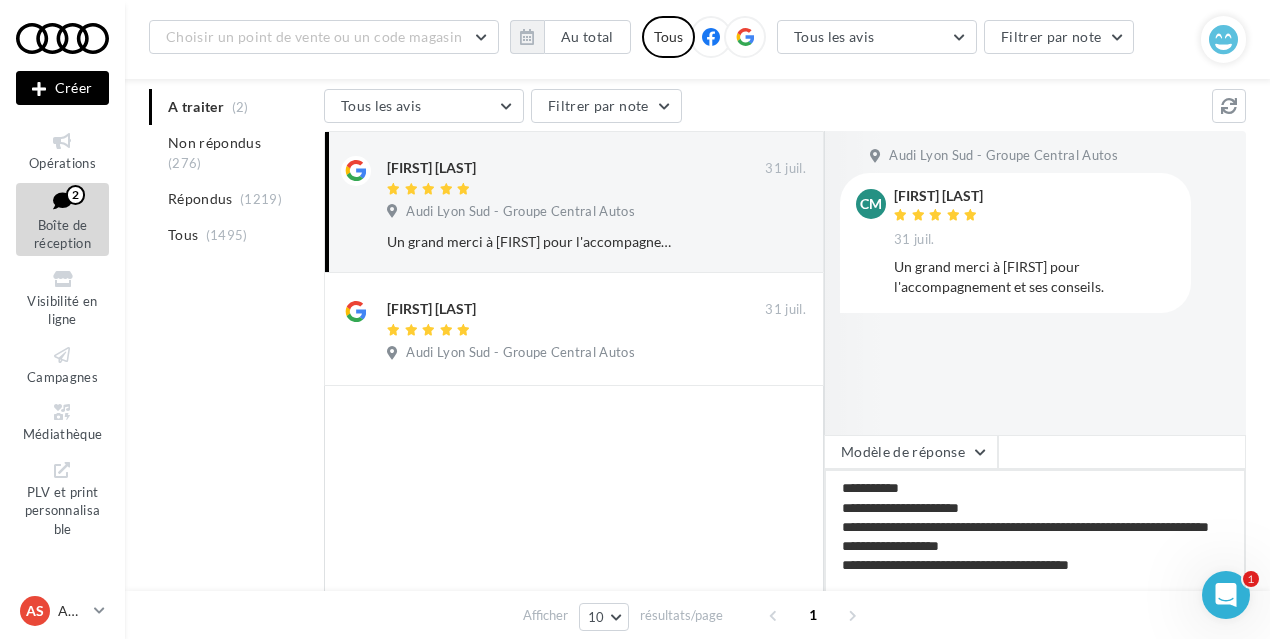 type on "[REDACTED]
[REDACTED]
[REDACTED]
[REDACTED]
[REDACTED]" 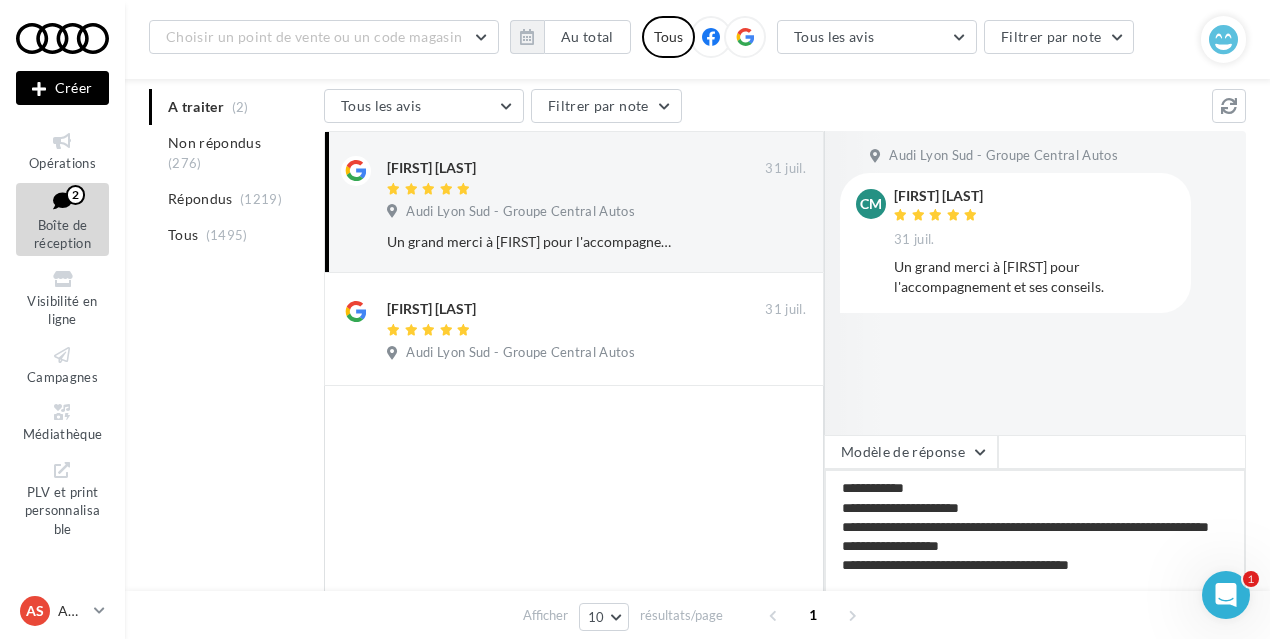type on "[REDACTED]
[REDACTED]
[REDACTED]
[REDACTED]
[REDACTED]" 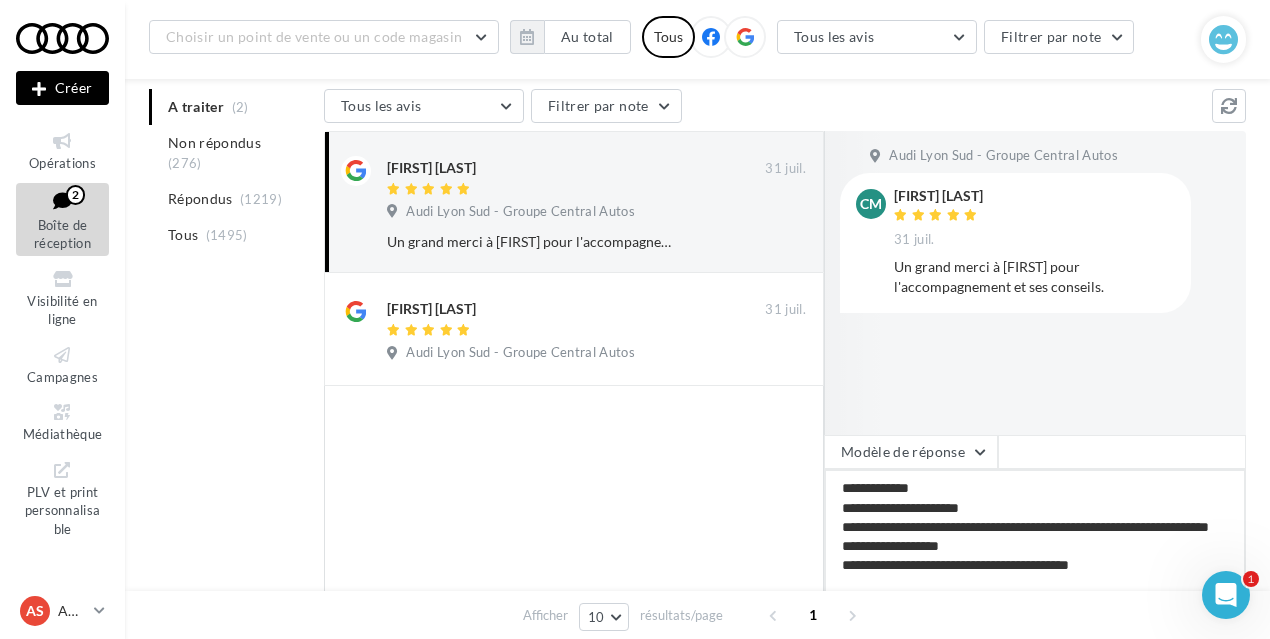 type on "[REDACTED]
[REDACTED]
[REDACTED]
[REDACTED]
[REDACTED]" 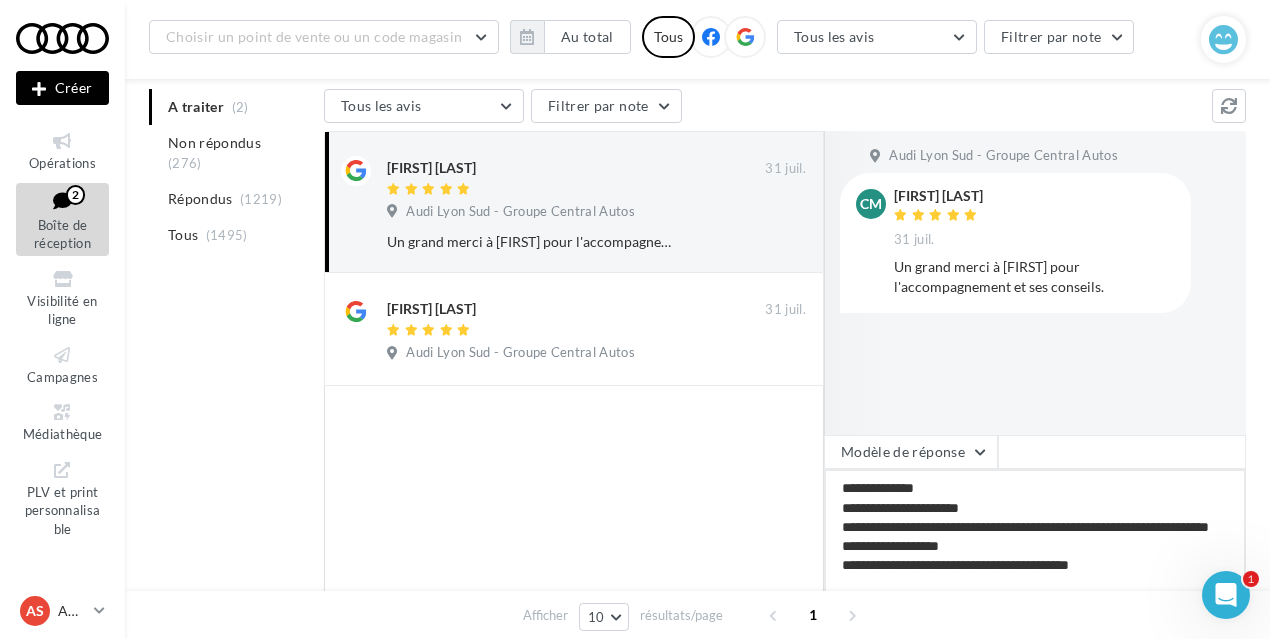 scroll, scrollTop: 11, scrollLeft: 0, axis: vertical 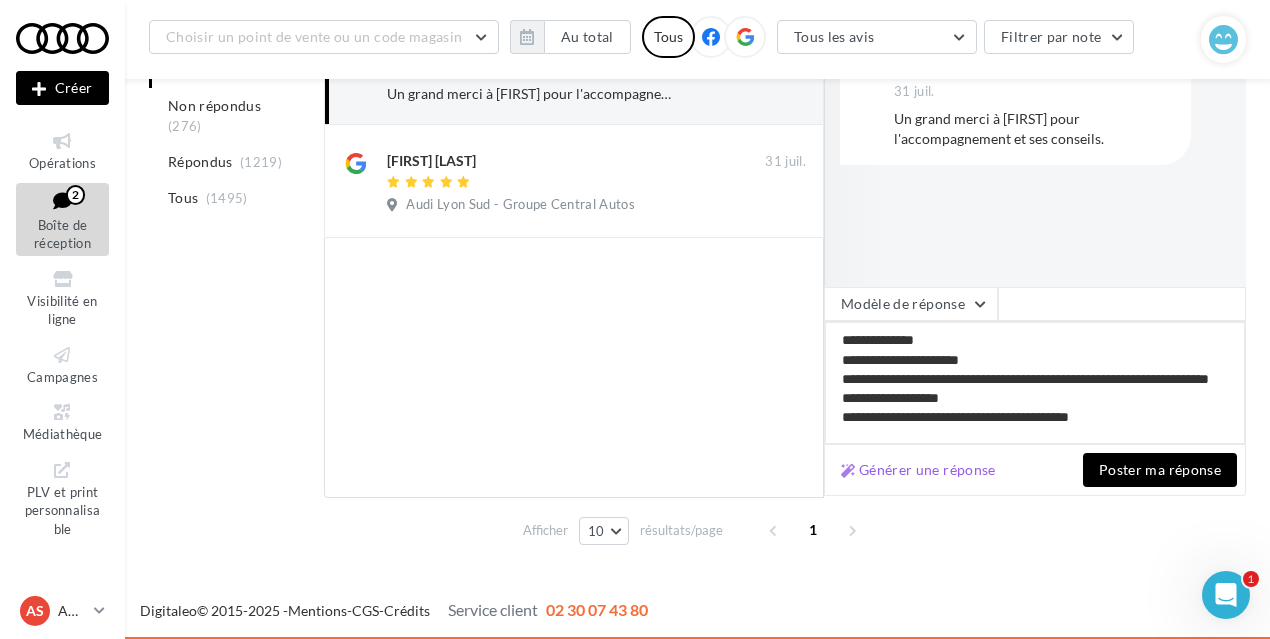 type on "[REDACTED]
[REDACTED]
[REDACTED]
[REDACTED]
[REDACTED]" 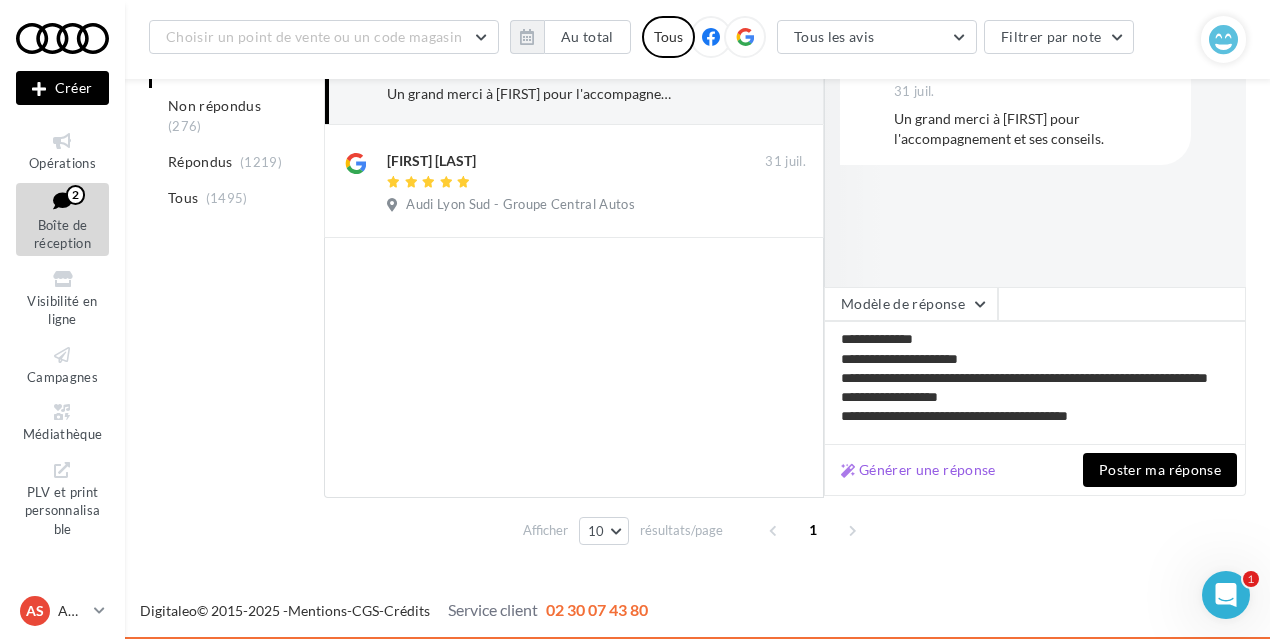 click on "Poster ma réponse" at bounding box center (1160, 470) 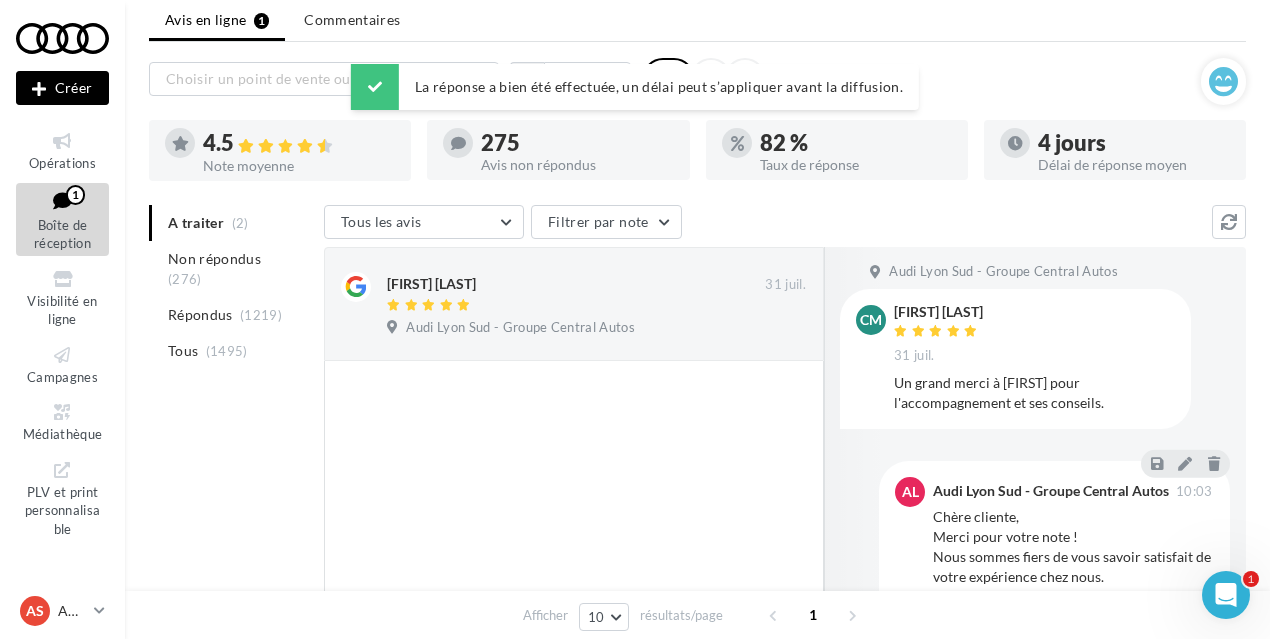 scroll, scrollTop: 48, scrollLeft: 0, axis: vertical 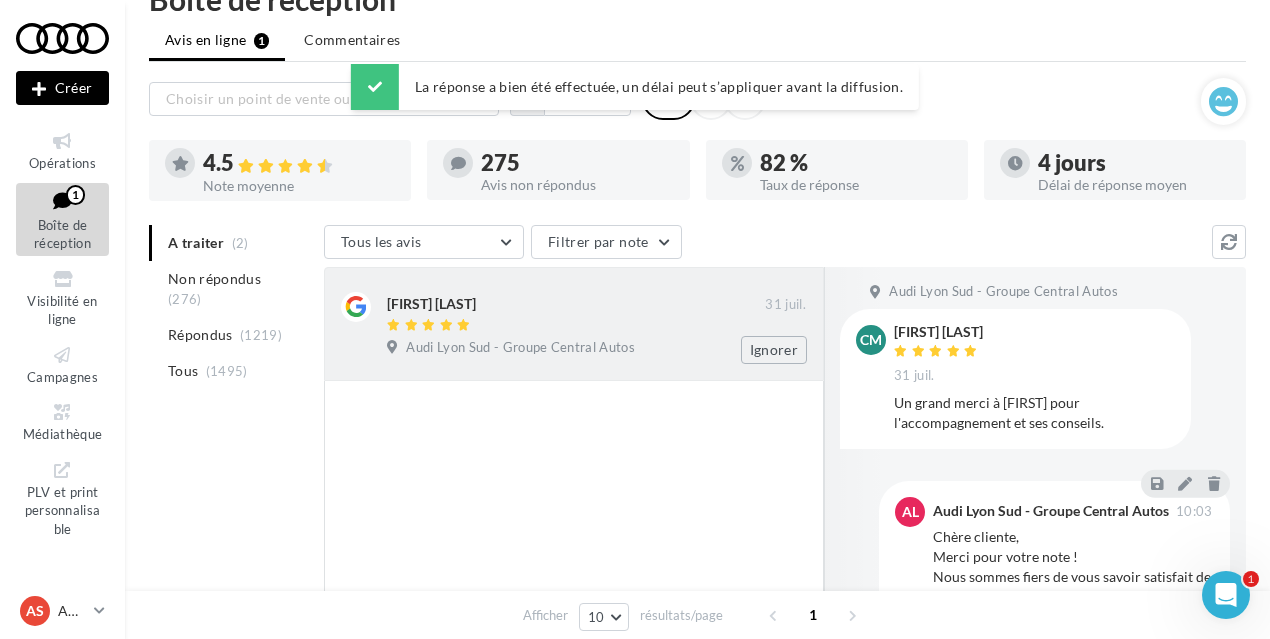 click on "Audi Lyon Sud - Groupe Central Autos" at bounding box center (520, 348) 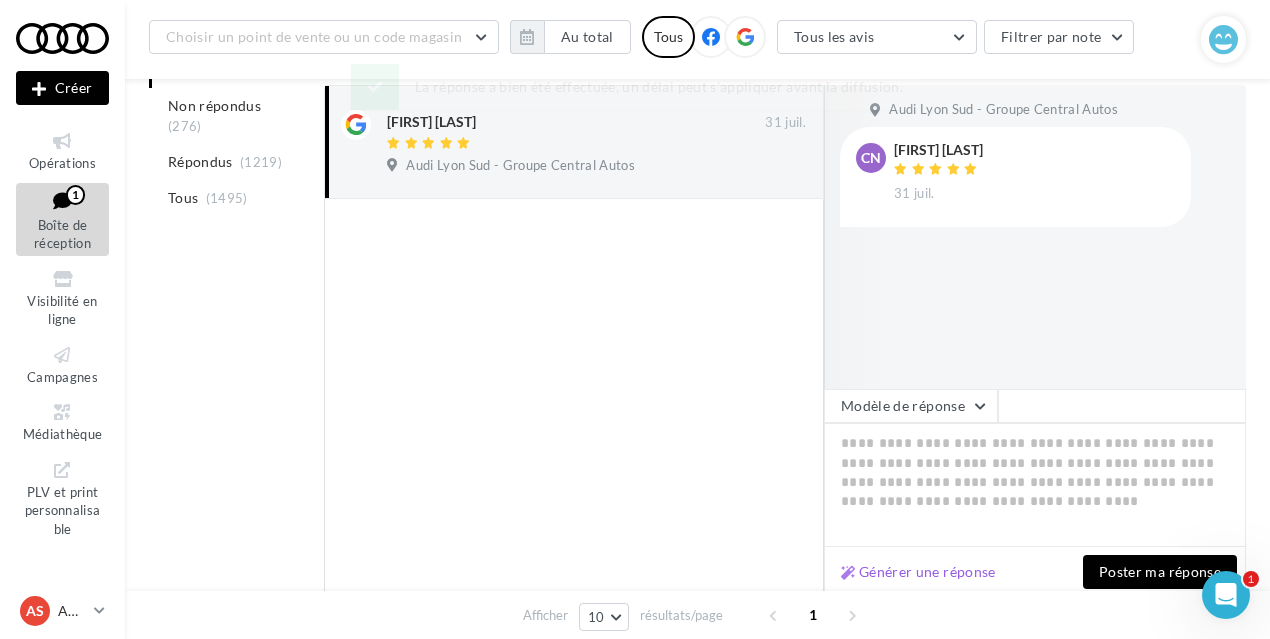 scroll, scrollTop: 248, scrollLeft: 0, axis: vertical 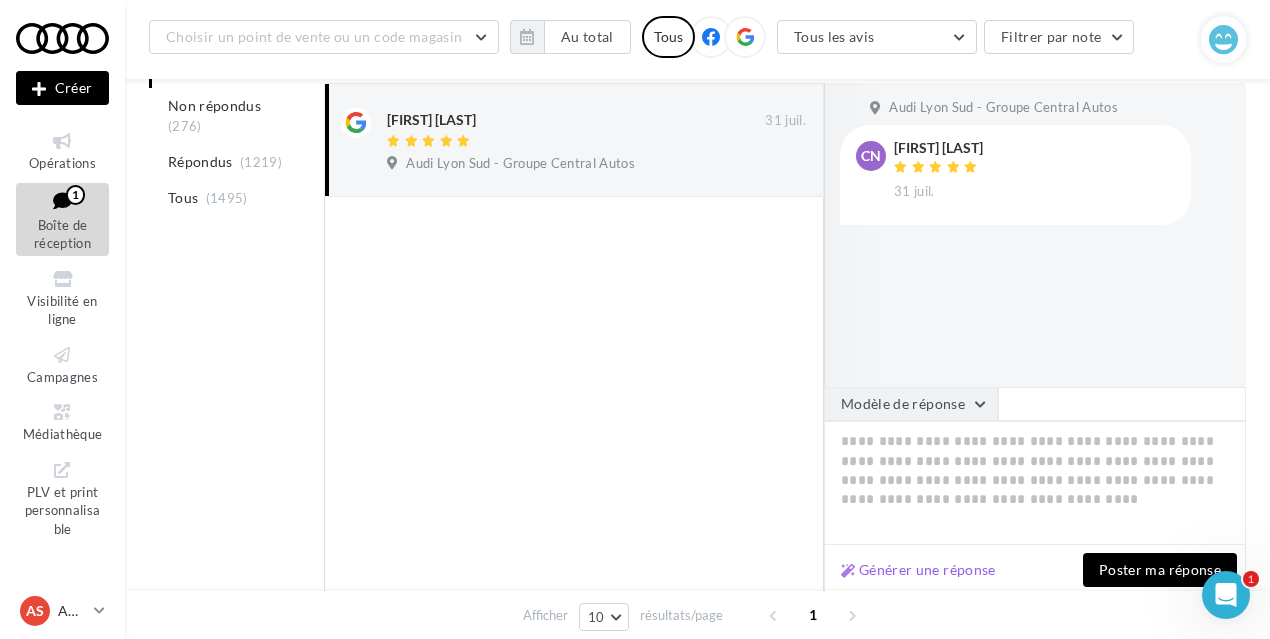 click on "Modèle de réponse" at bounding box center [911, 404] 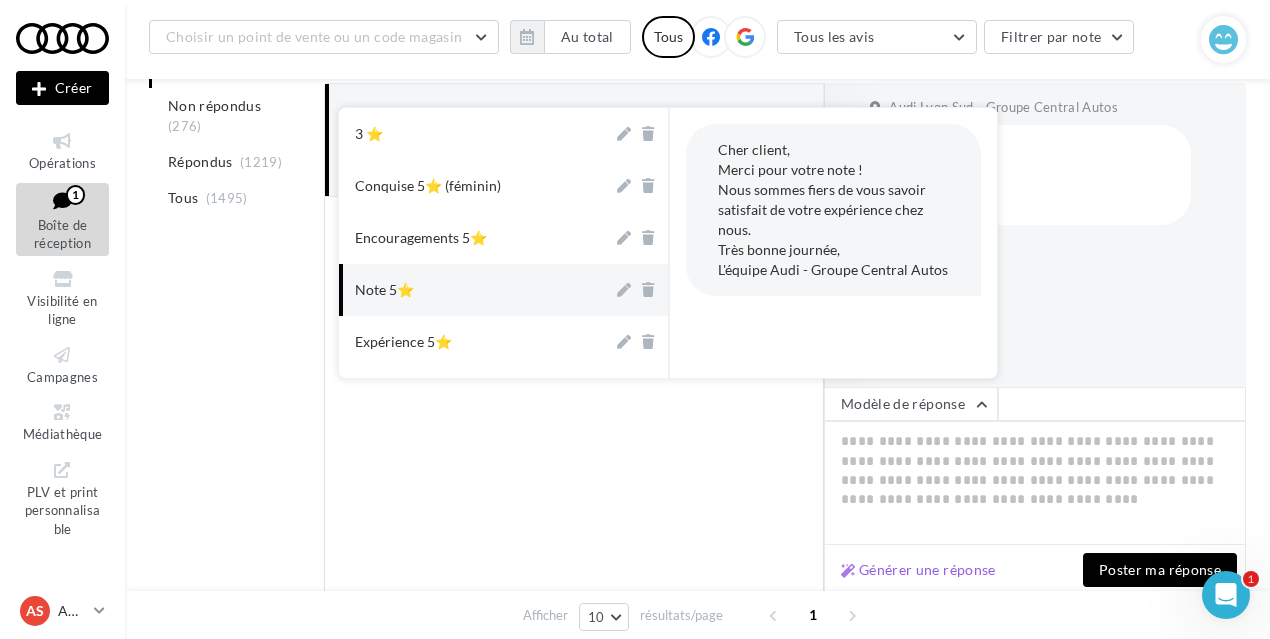 click on "Note 5⭐" at bounding box center [476, 290] 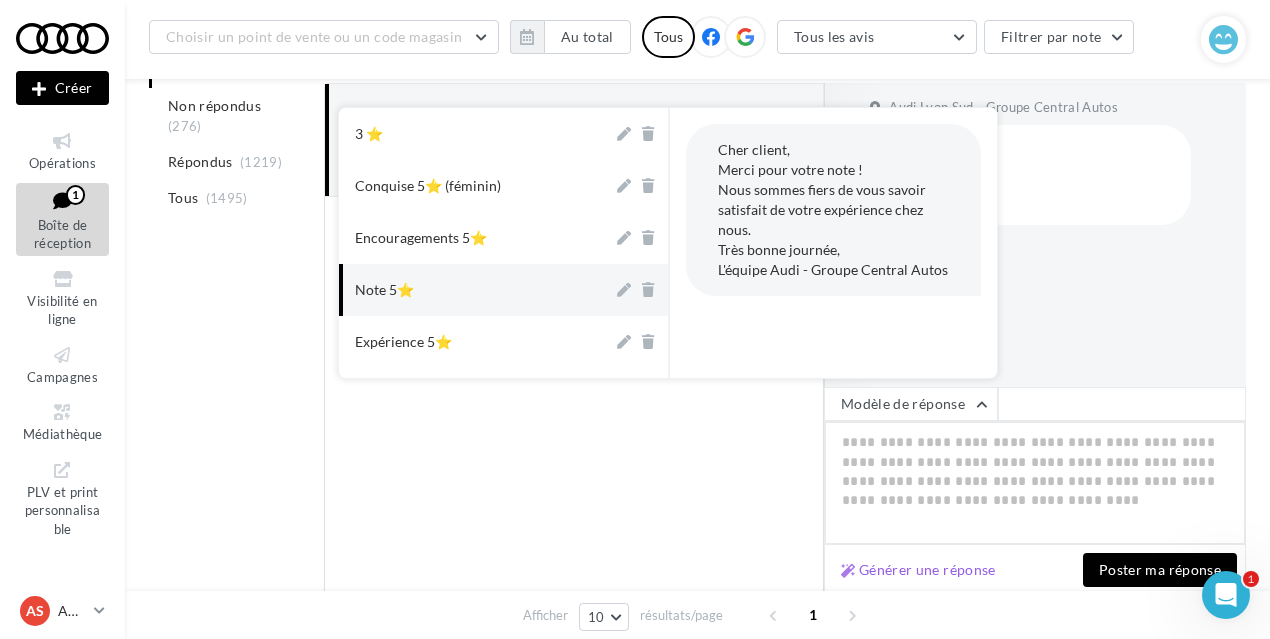 type on "[REDACTED]
[REDACTED]
[REDACTED]
[REDACTED]
[REDACTED]" 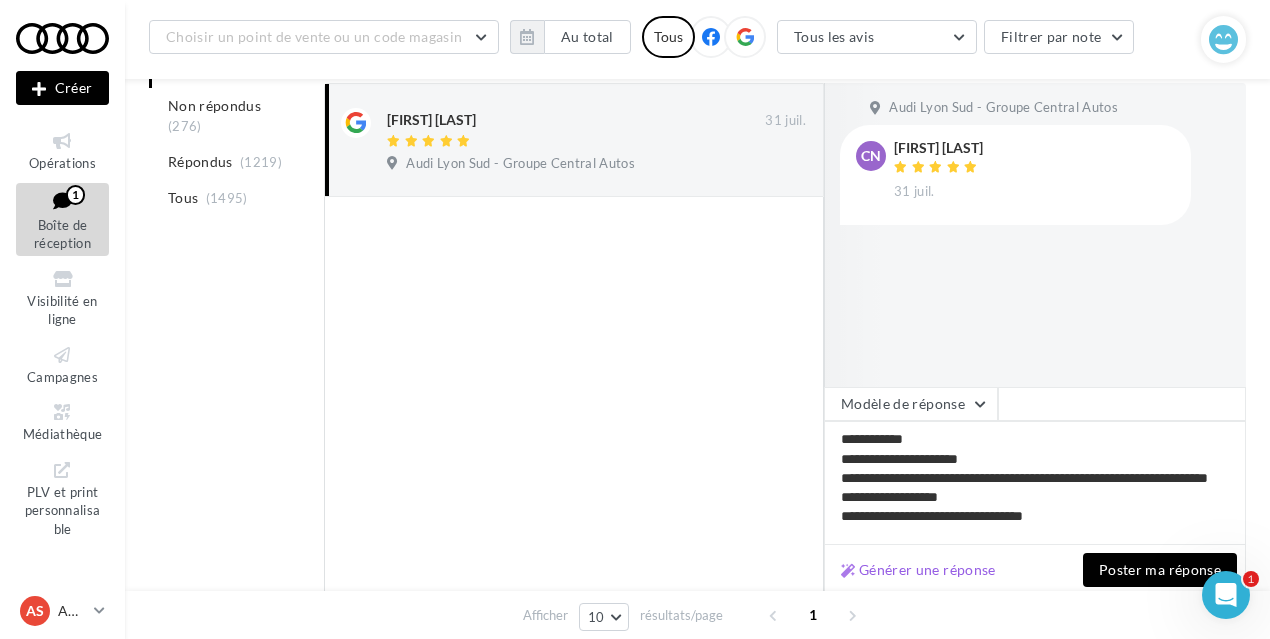 click on "Audi Lyon Sud - Groupe Central Autos" at bounding box center (1003, 108) 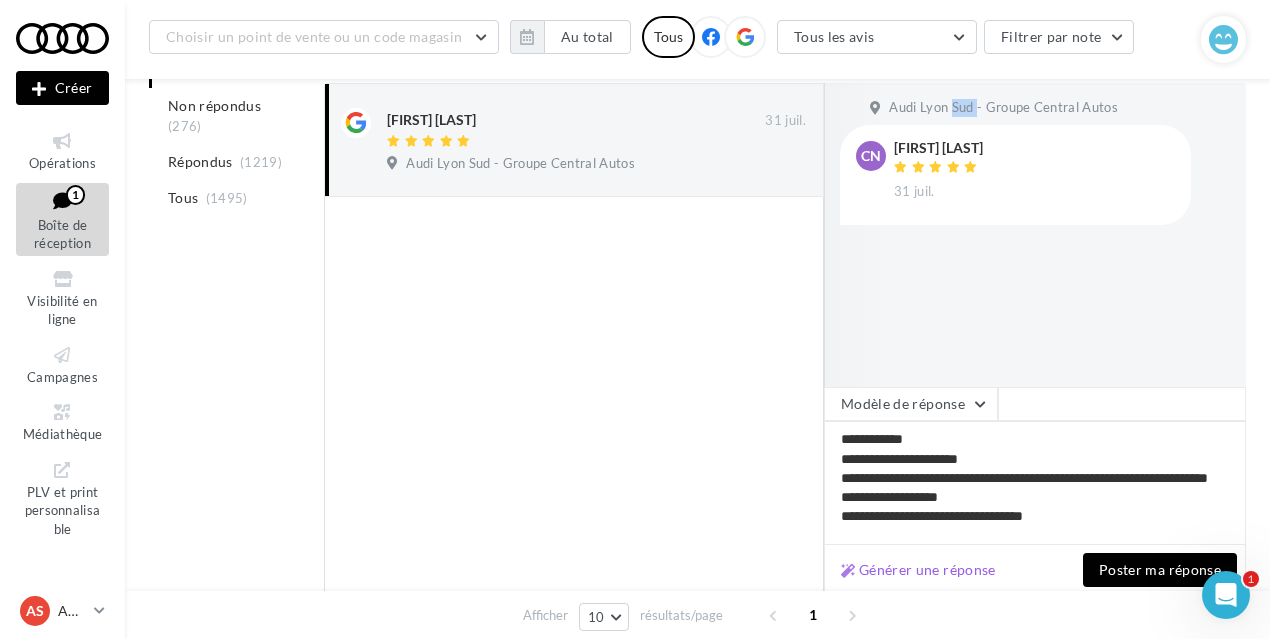 click on "Audi Lyon Sud - Groupe Central Autos" at bounding box center [1003, 108] 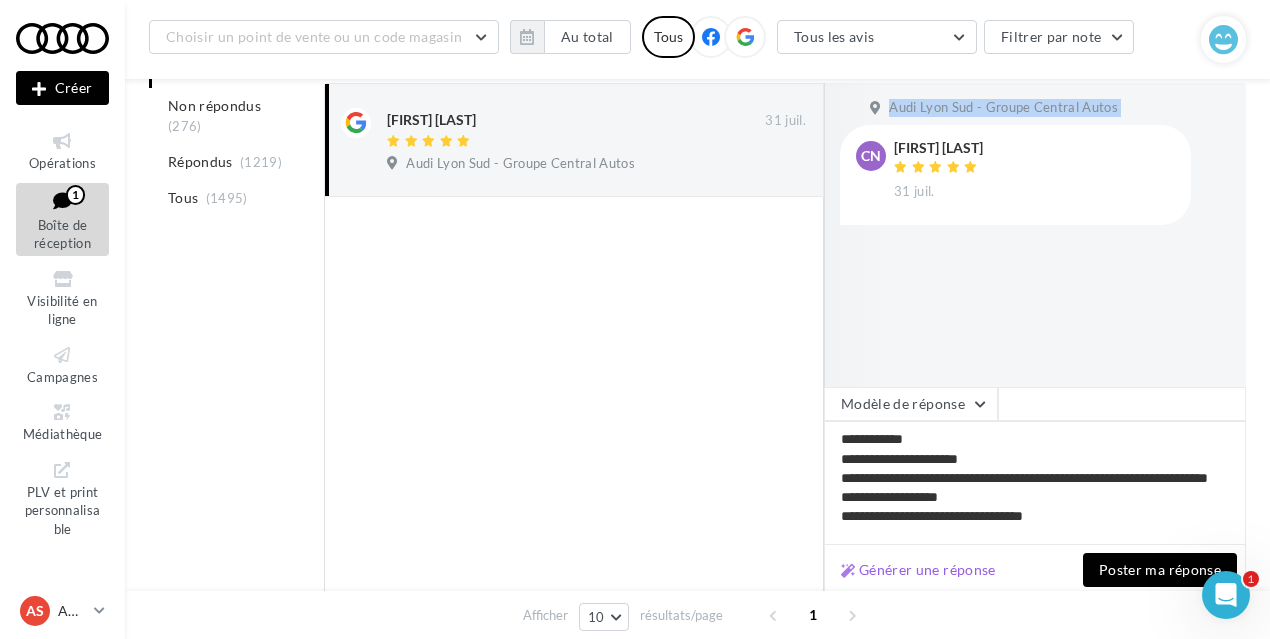 click on "Audi Lyon Sud - Groupe Central Autos" at bounding box center [1003, 108] 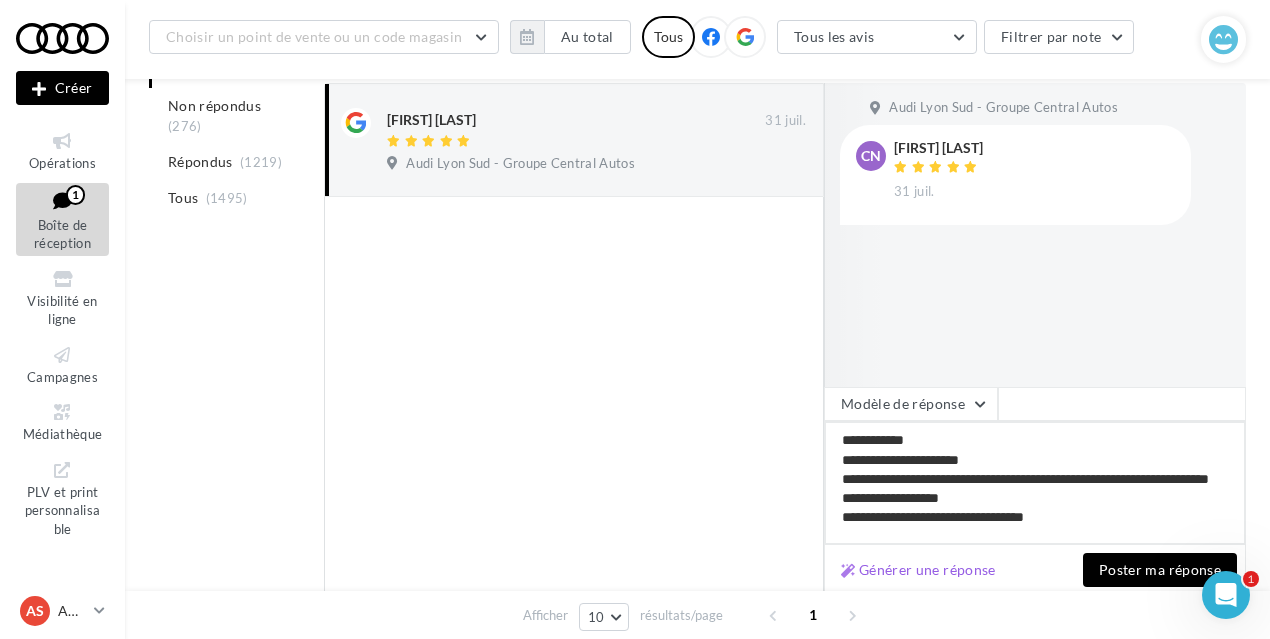 click on "[REDACTED]
[REDACTED]
[REDACTED]
[REDACTED]
[REDACTED]" at bounding box center (1035, 483) 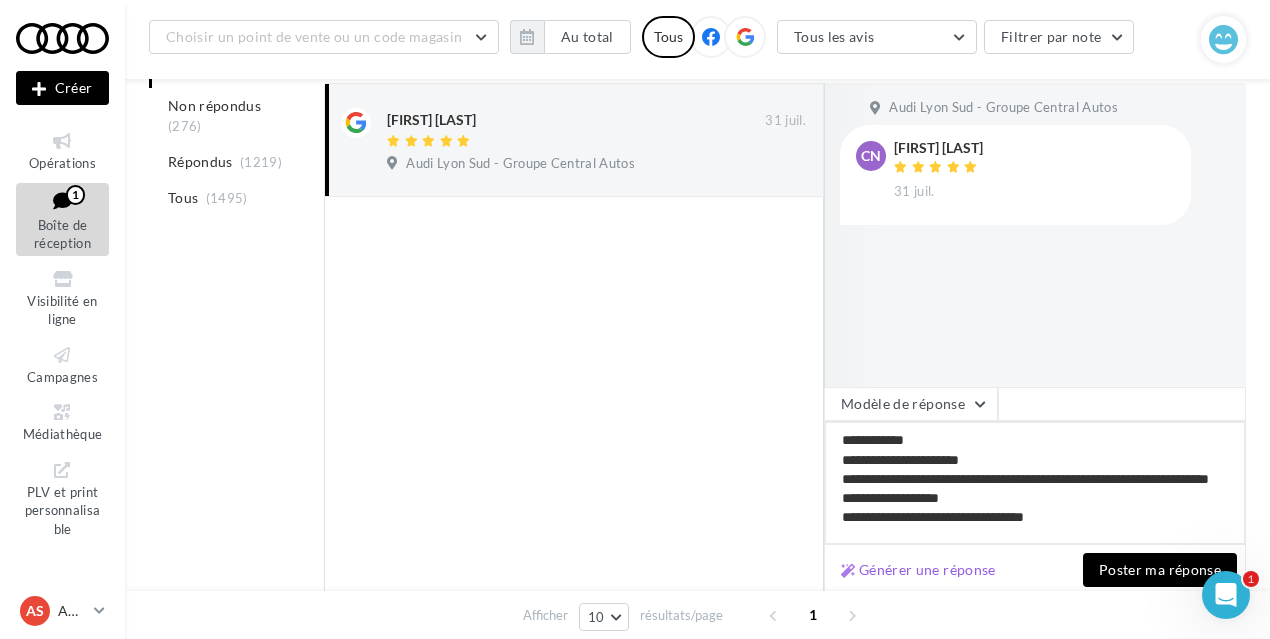 drag, startPoint x: 902, startPoint y: 539, endPoint x: 1187, endPoint y: 556, distance: 285.50656 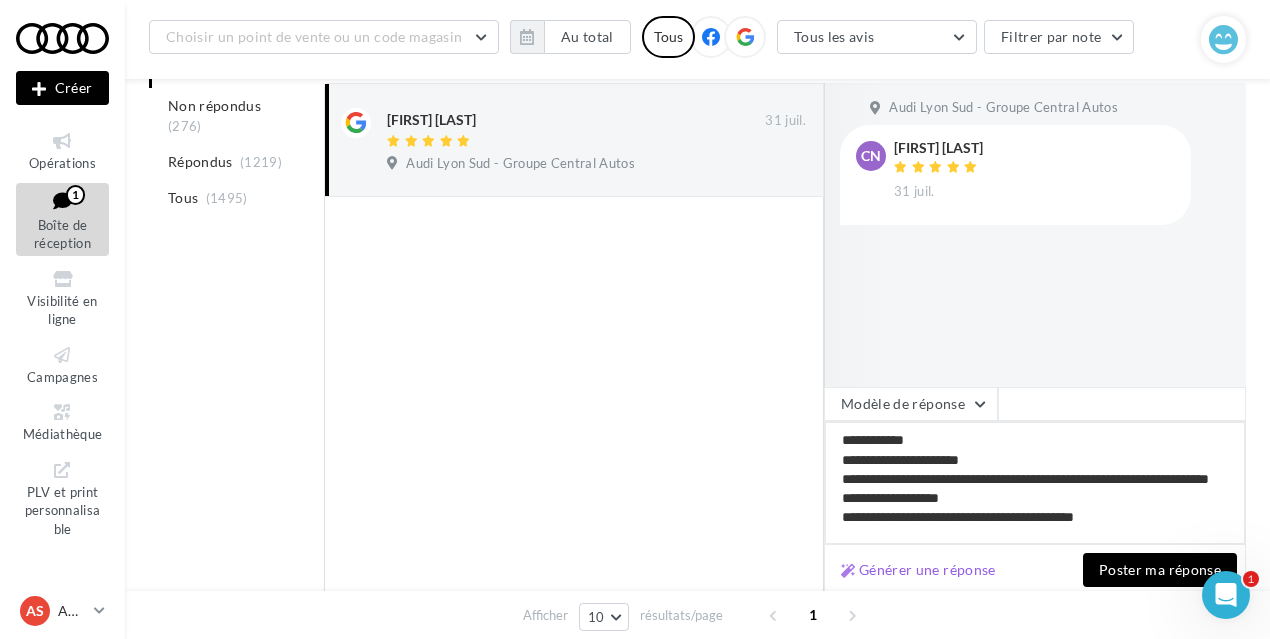 type on "[REDACTED]
[REDACTED]
[REDACTED]
[REDACTED]
[REDACTED]" 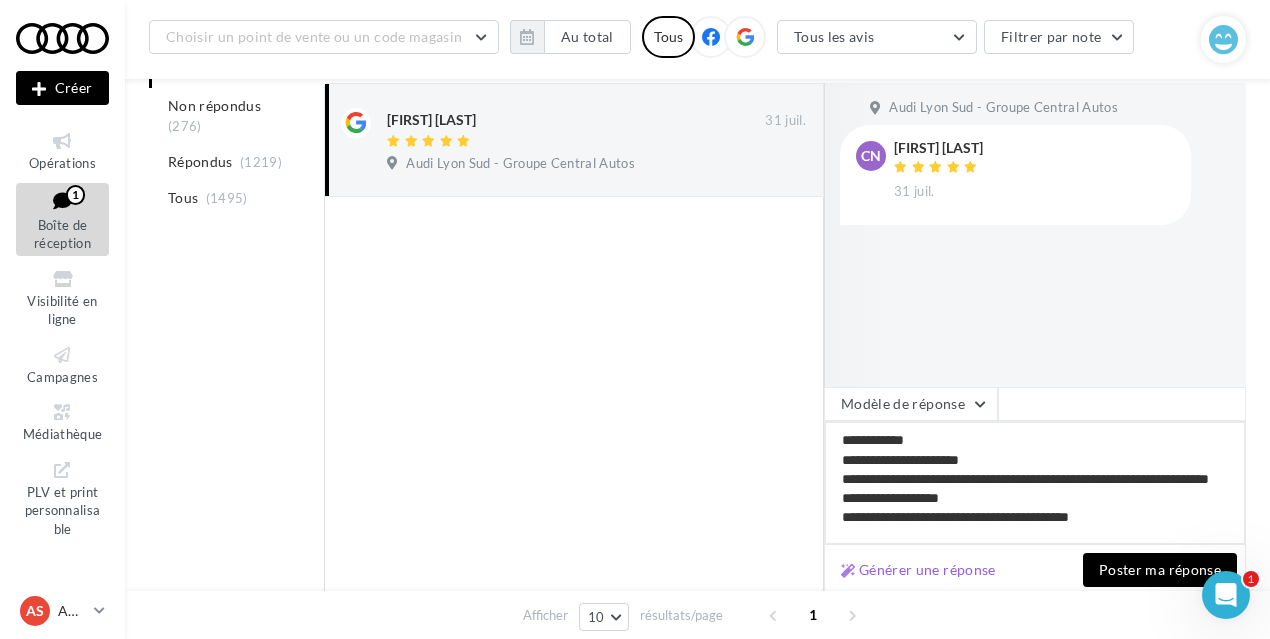 type on "[REDACTED]
[REDACTED]
[REDACTED]
[REDACTED]
[REDACTED]" 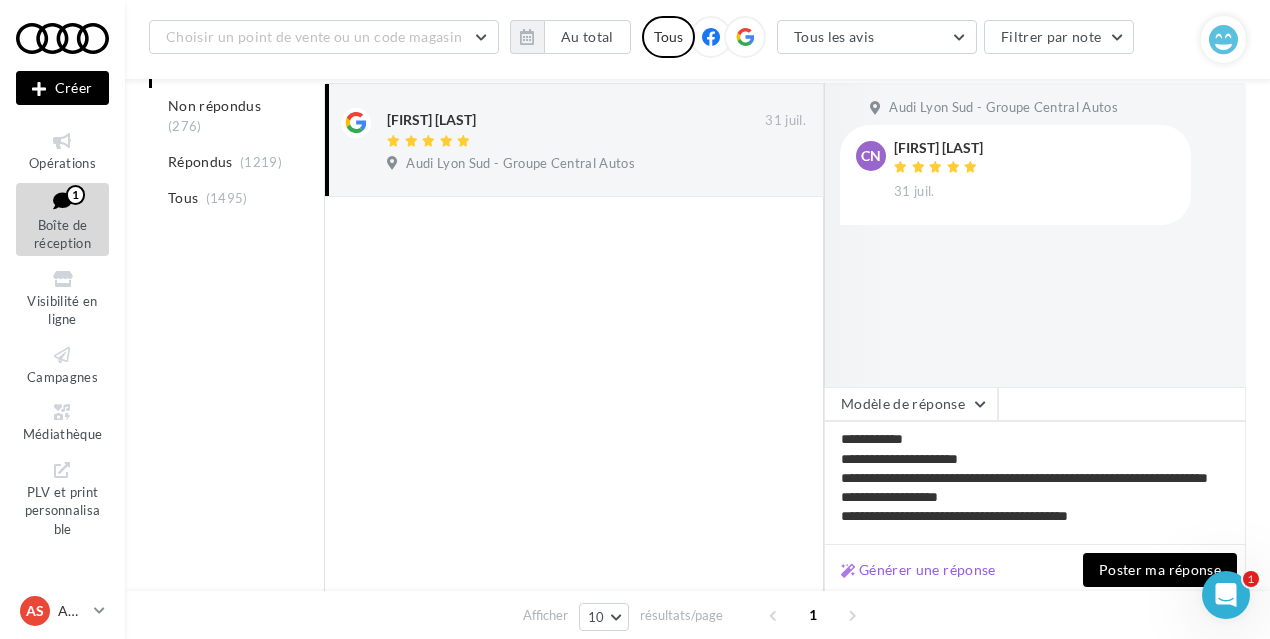 click on "Poster ma réponse" at bounding box center [1160, 570] 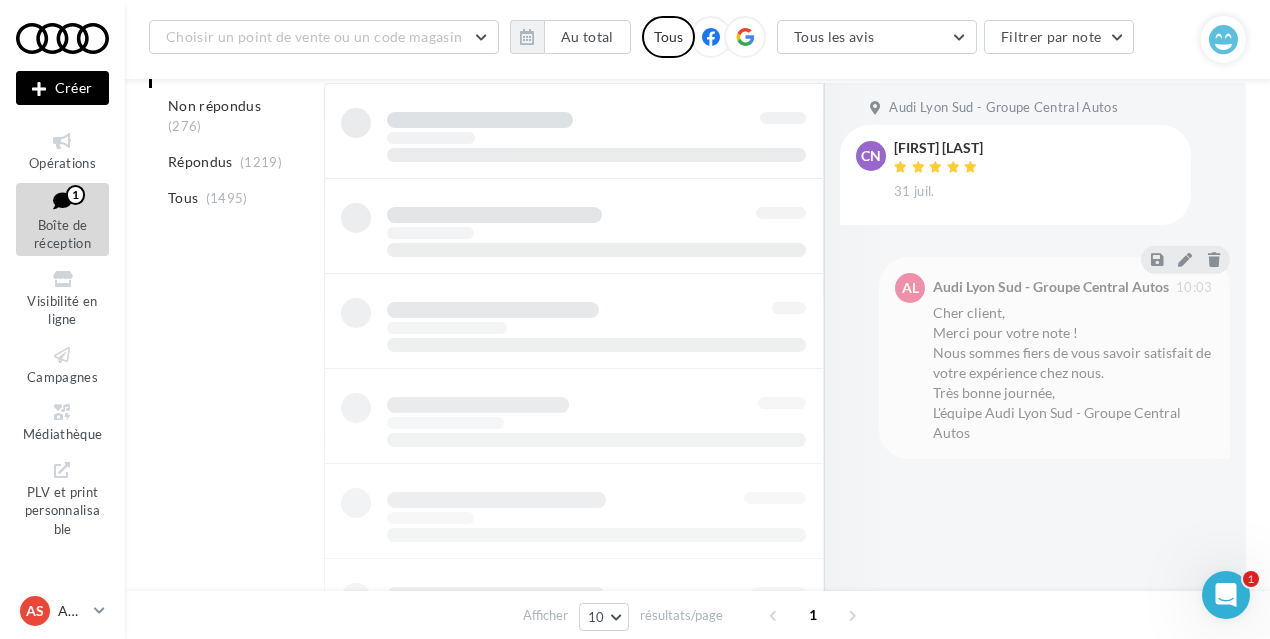 scroll, scrollTop: 210, scrollLeft: 0, axis: vertical 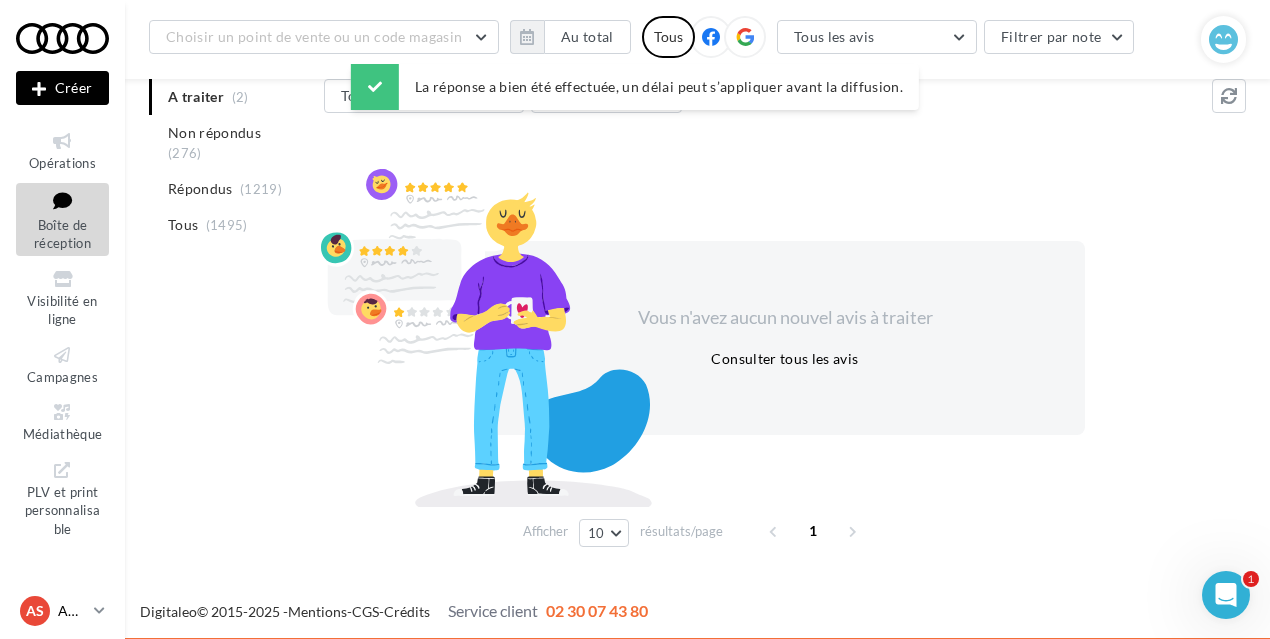 click on "AS AUDI St-Fons audi-lyon-gru" at bounding box center [62, 611] 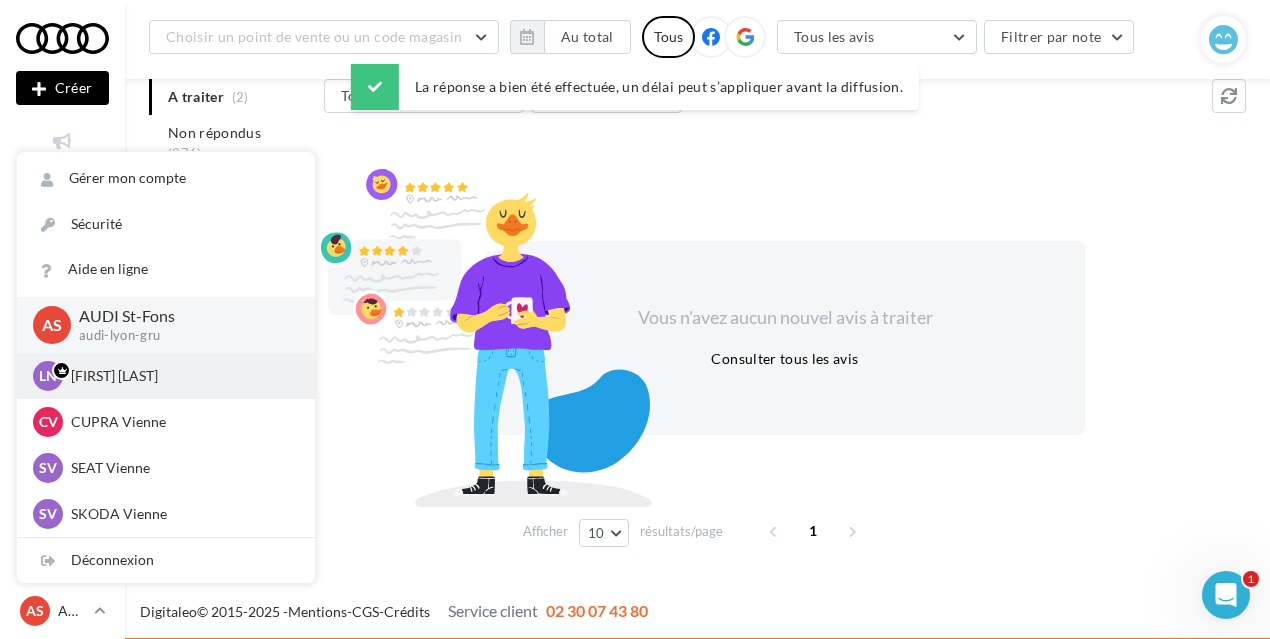 scroll, scrollTop: 276, scrollLeft: 0, axis: vertical 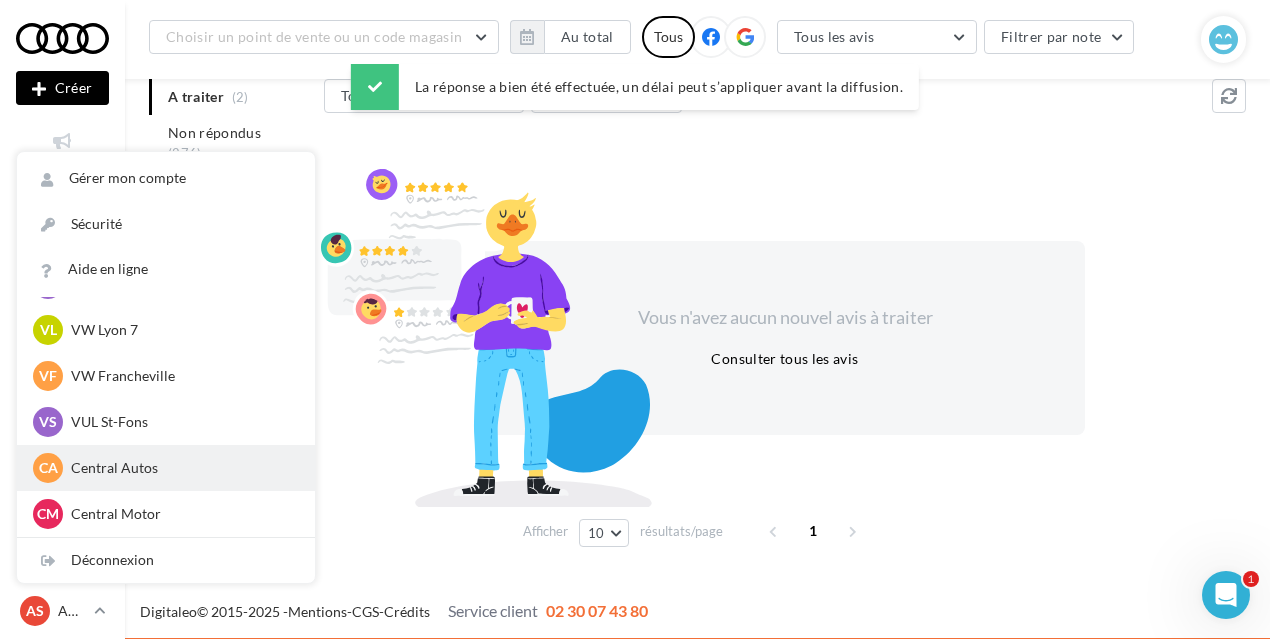click on "Central Autos" at bounding box center [181, 468] 